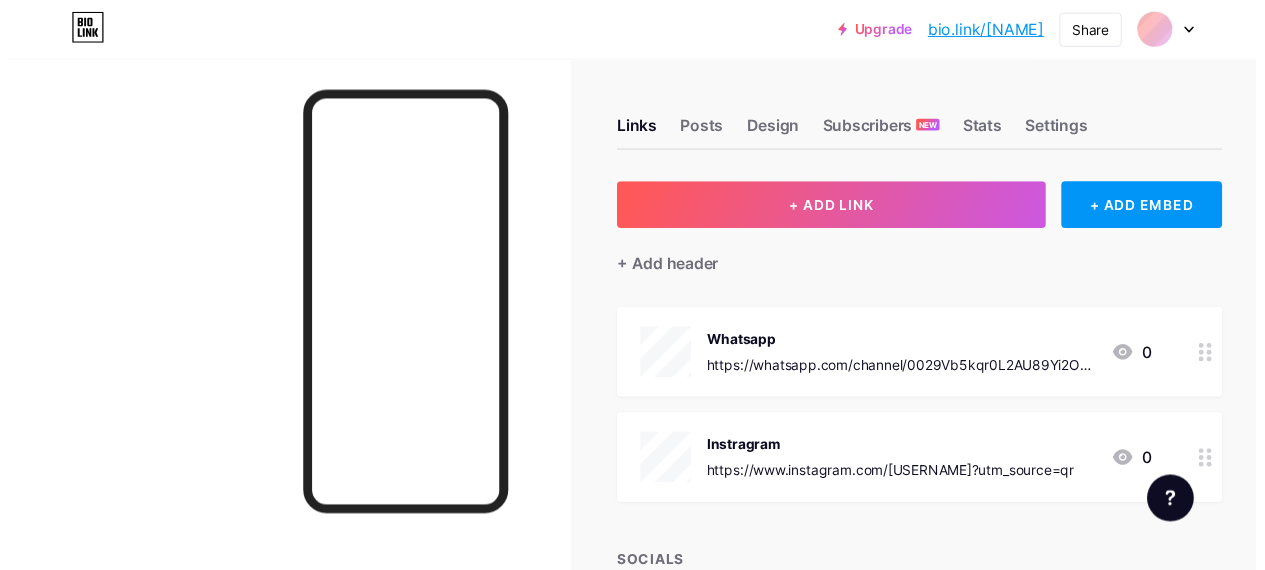 scroll, scrollTop: 0, scrollLeft: 0, axis: both 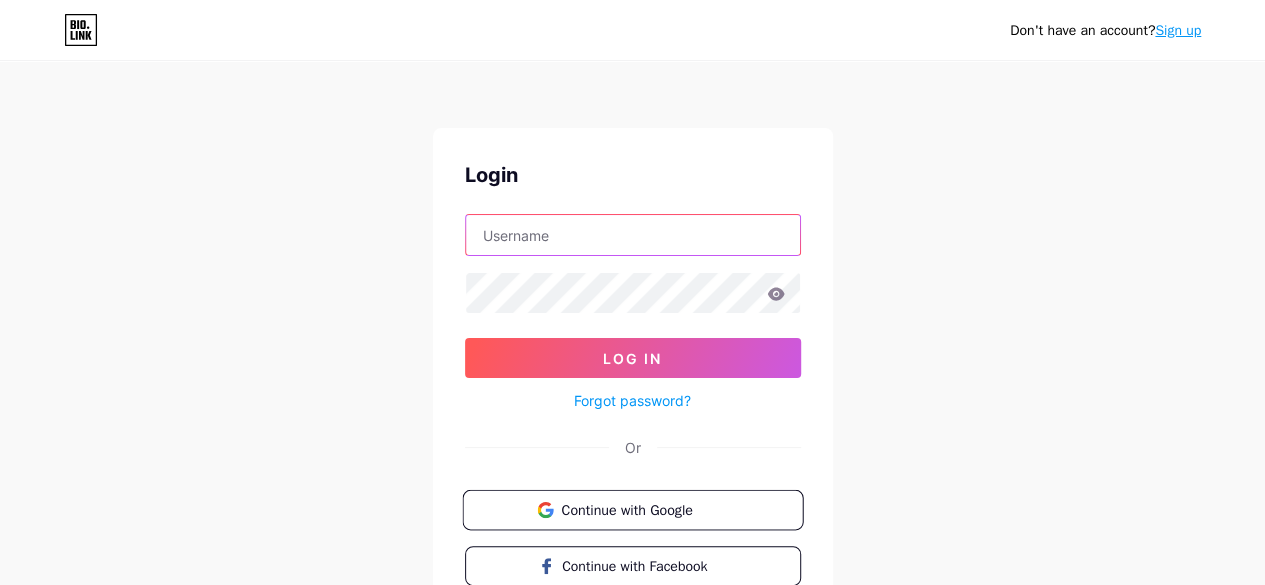 type on "[USERNAME]@[DOMAIN].com" 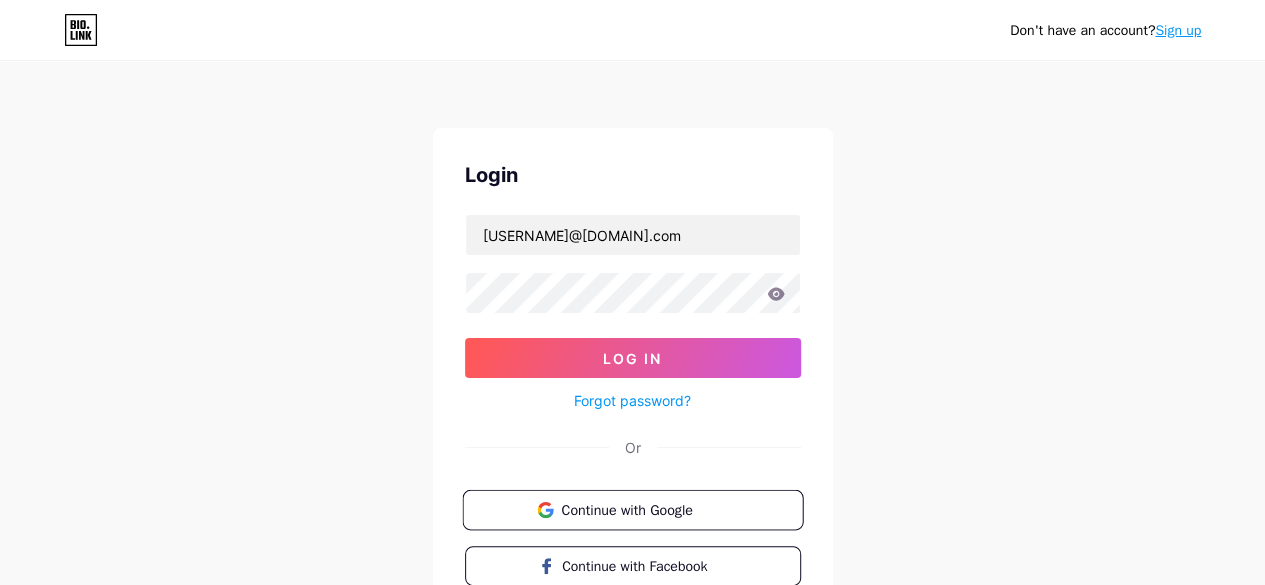 click on "Continue with Google" at bounding box center (644, 509) 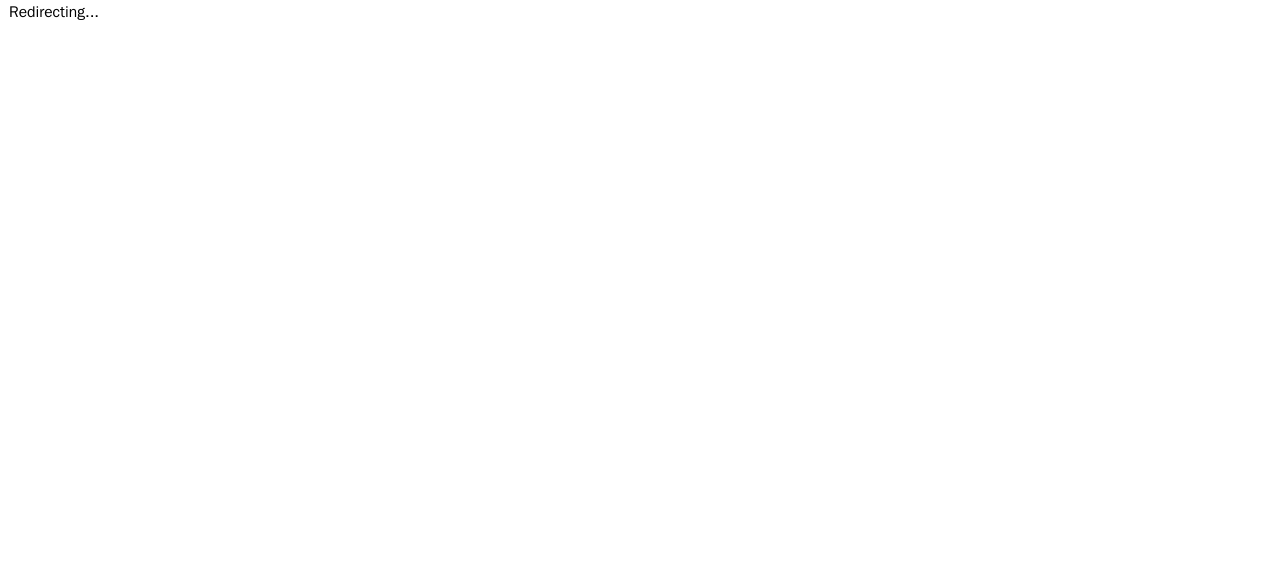 scroll, scrollTop: 0, scrollLeft: 0, axis: both 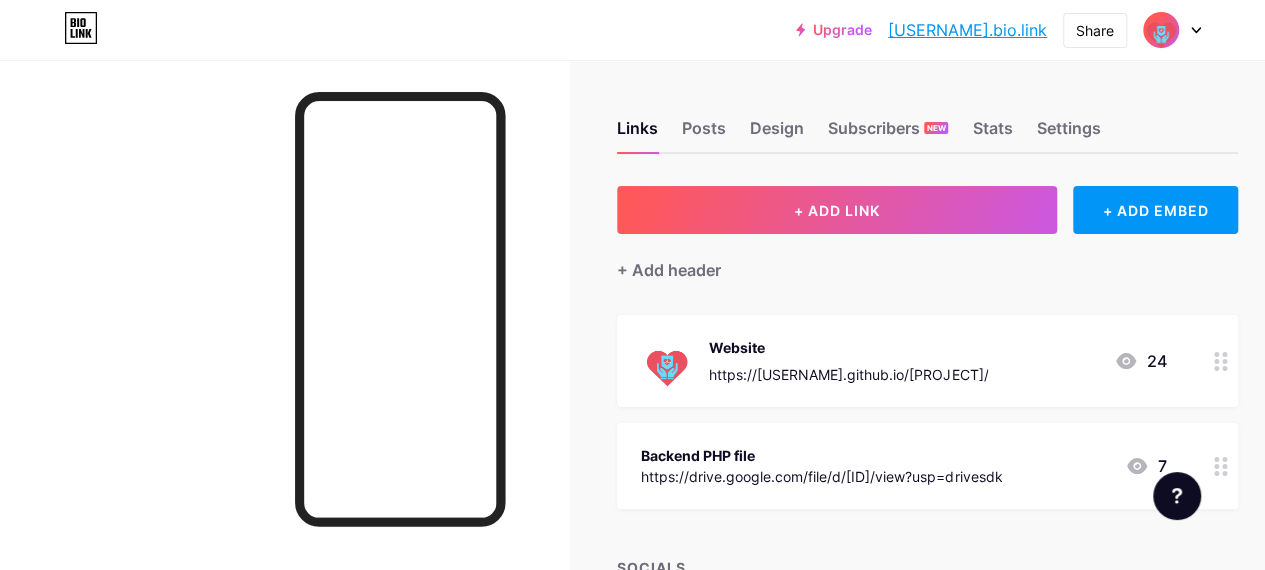 click at bounding box center [1172, 30] 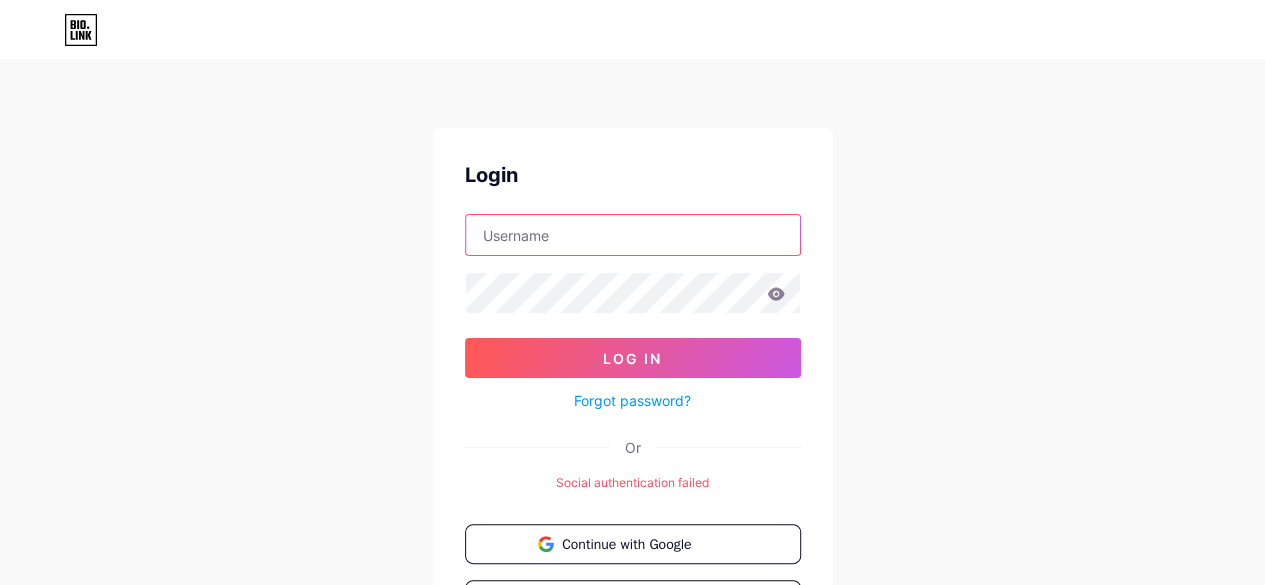 type on "[EMAIL]" 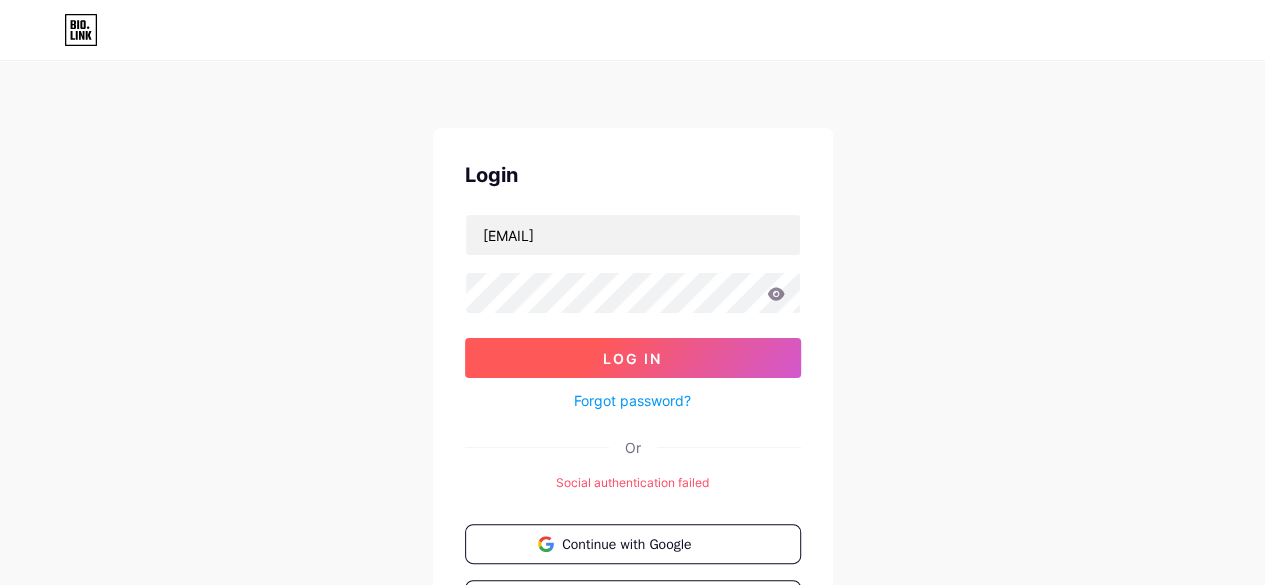 click on "Log In" at bounding box center [633, 358] 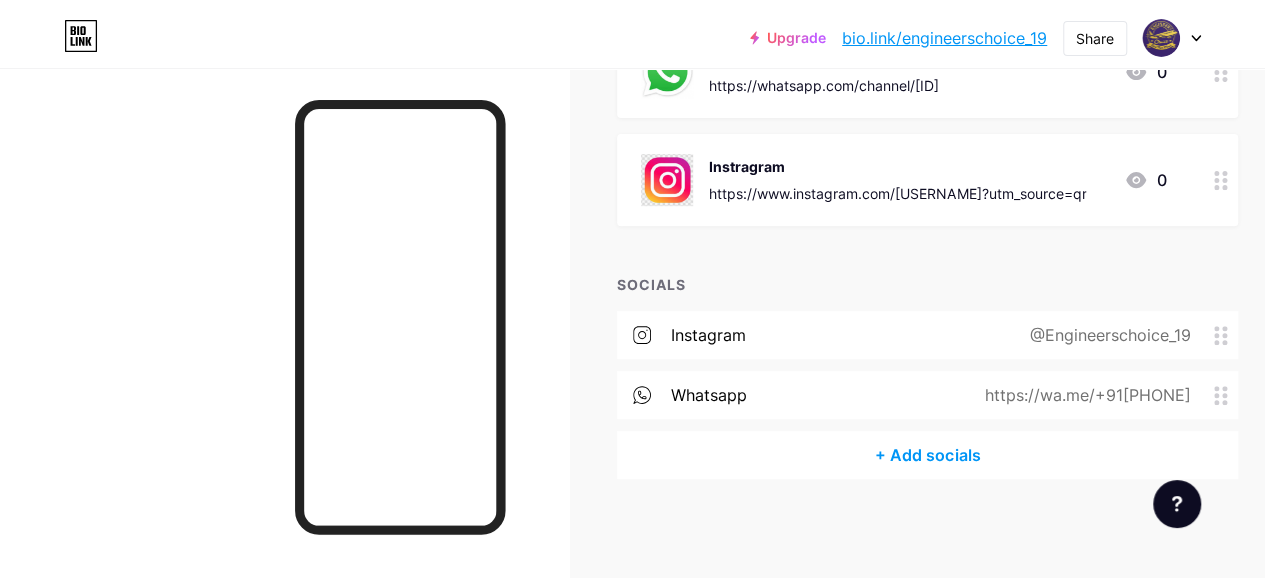 scroll, scrollTop: 0, scrollLeft: 0, axis: both 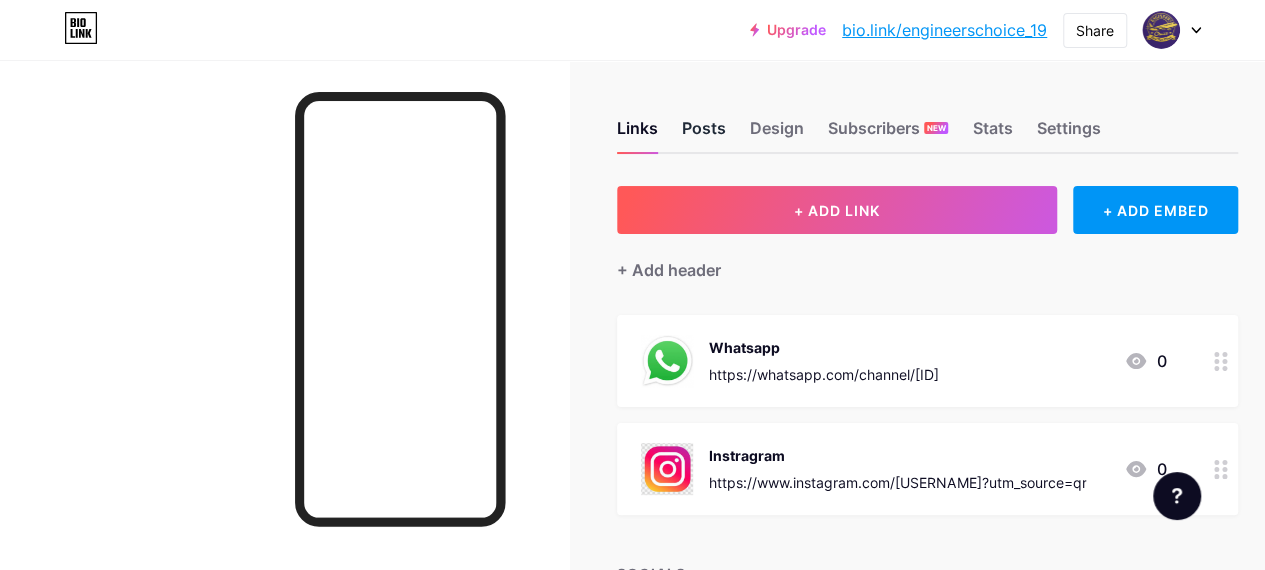 click on "Posts" at bounding box center (704, 134) 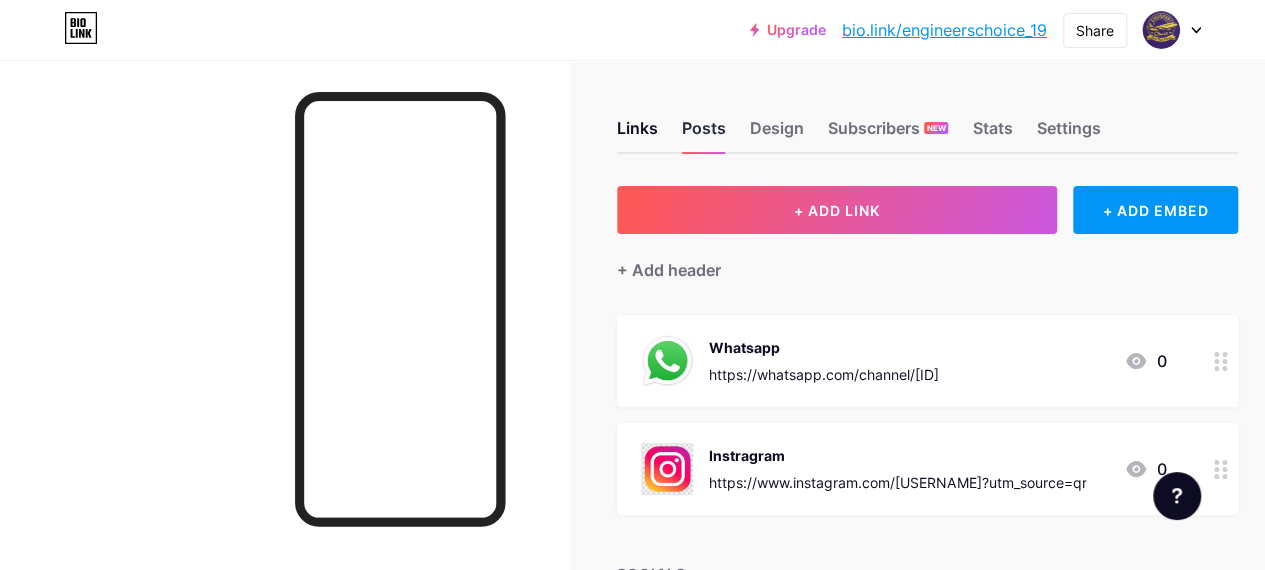 click on "Posts" at bounding box center (704, 134) 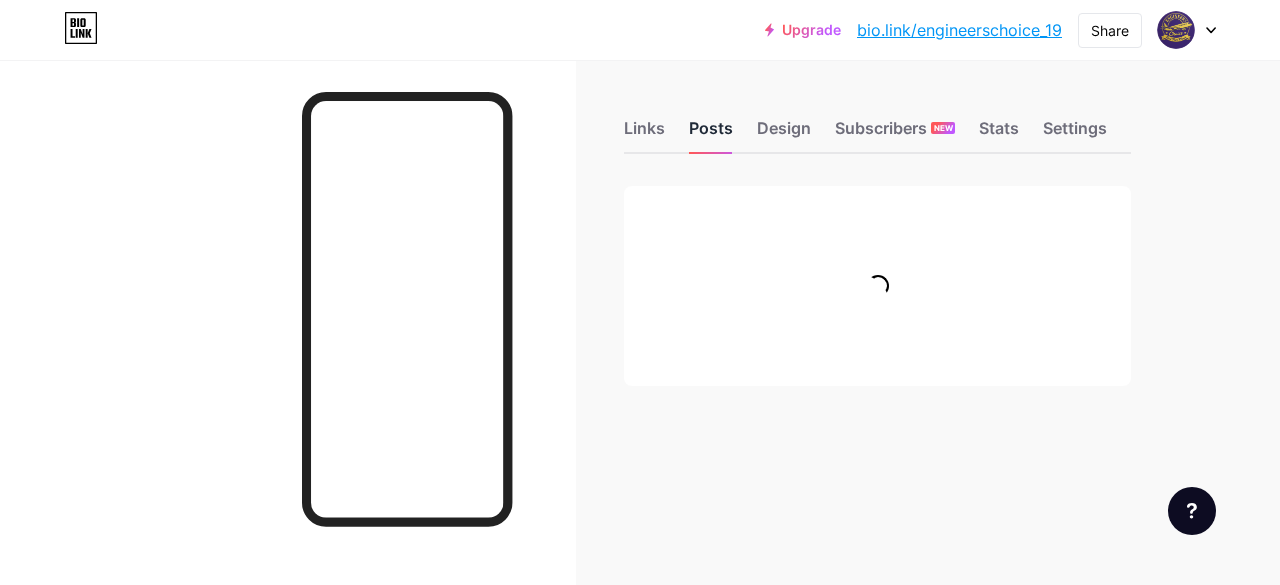 click on "Posts" at bounding box center (711, 134) 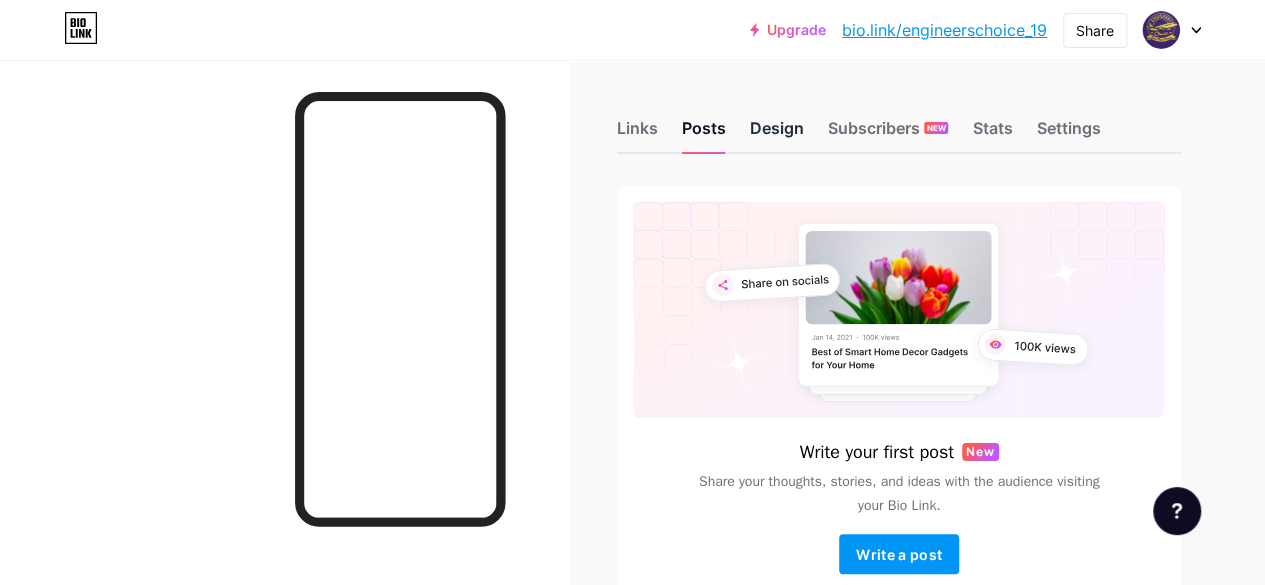 click on "Design" at bounding box center (777, 134) 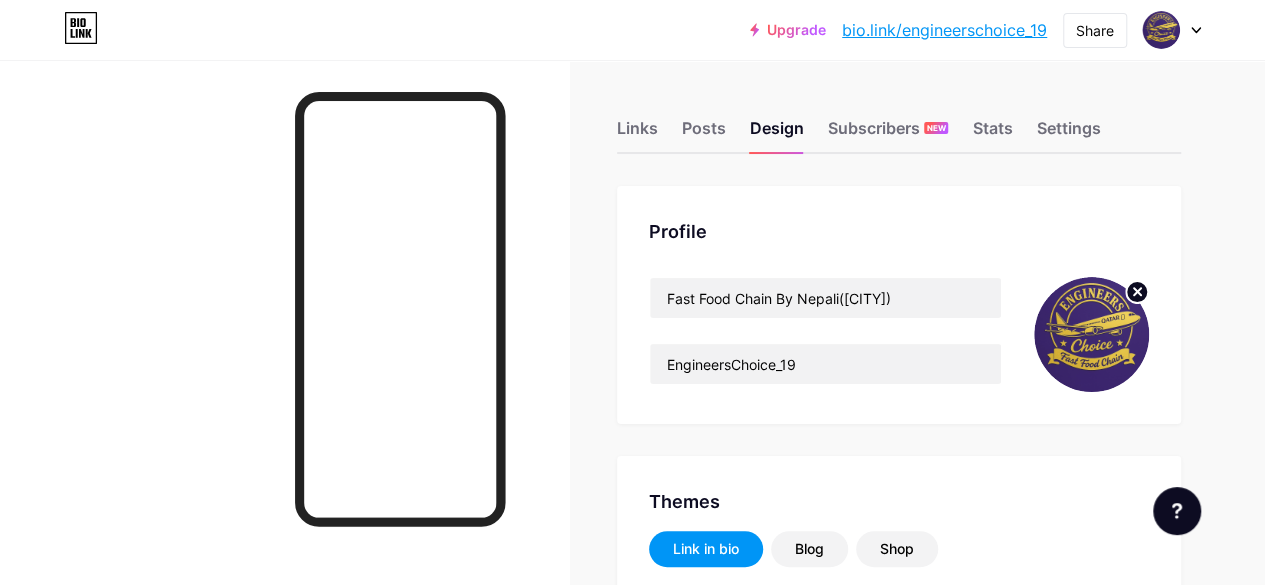 type on "#000000" 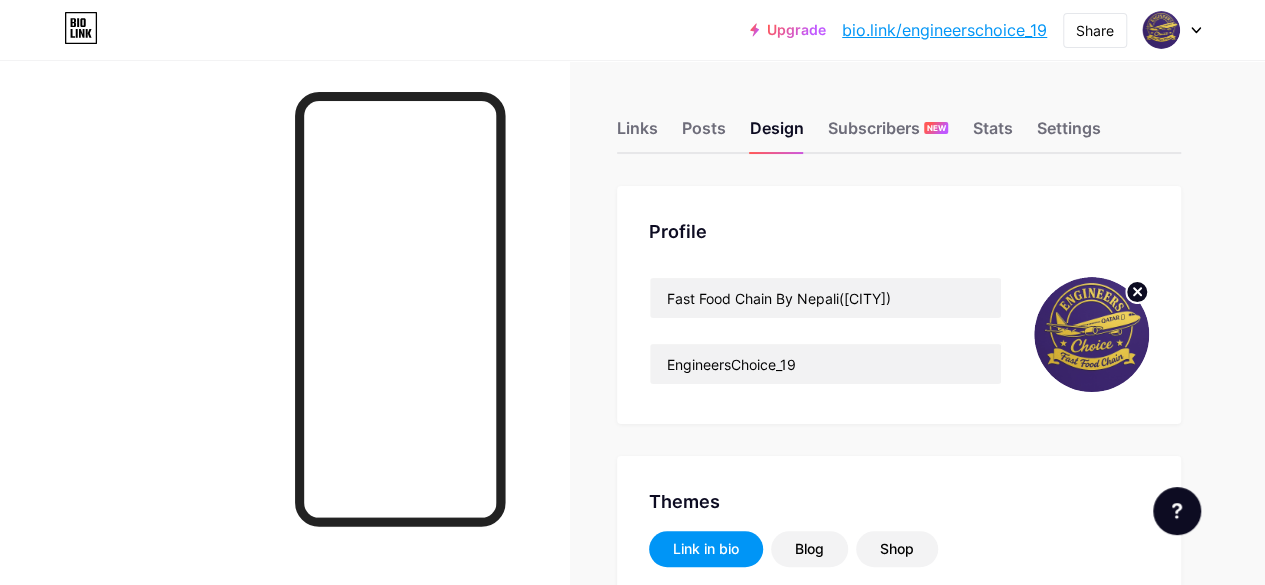 type on "#4fdf11" 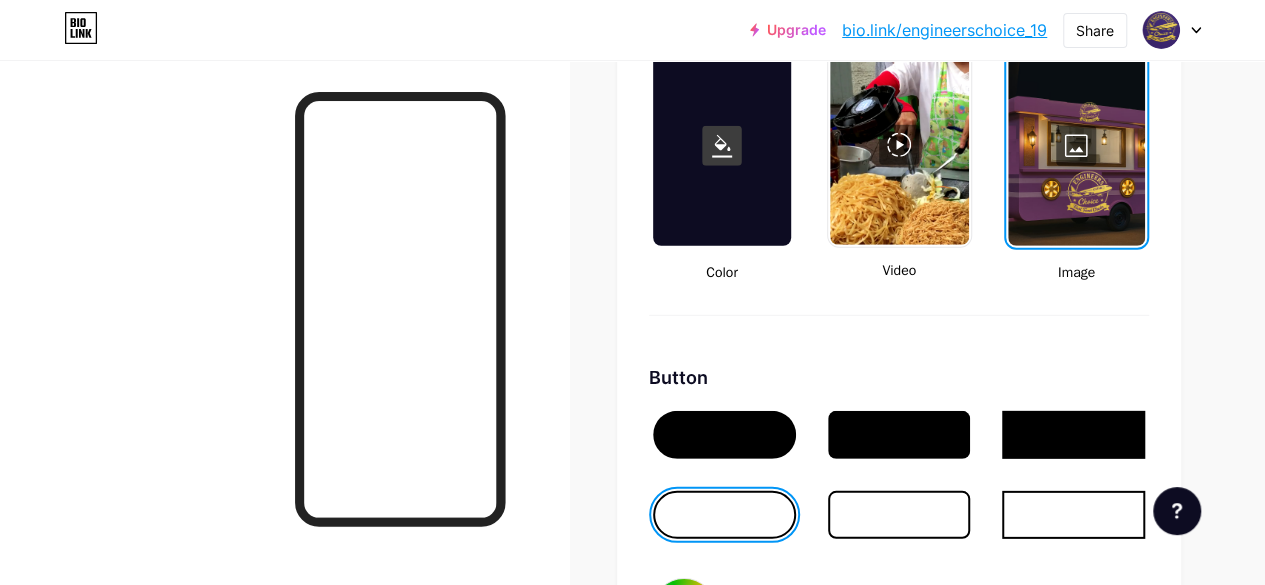 scroll, scrollTop: 2654, scrollLeft: 0, axis: vertical 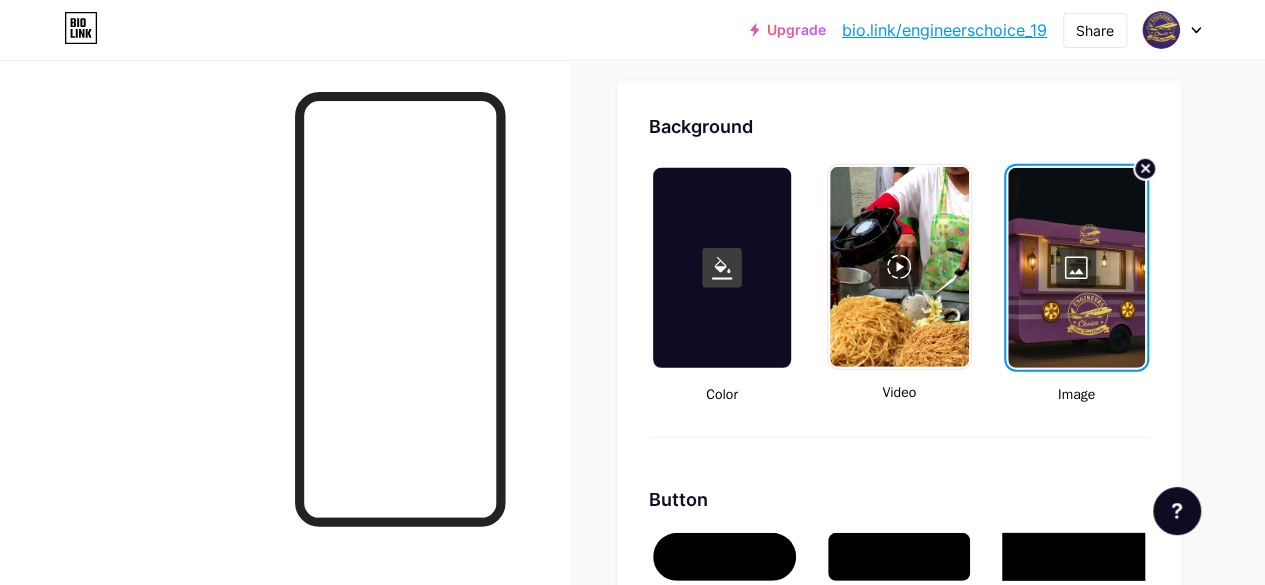 click at bounding box center [899, 267] 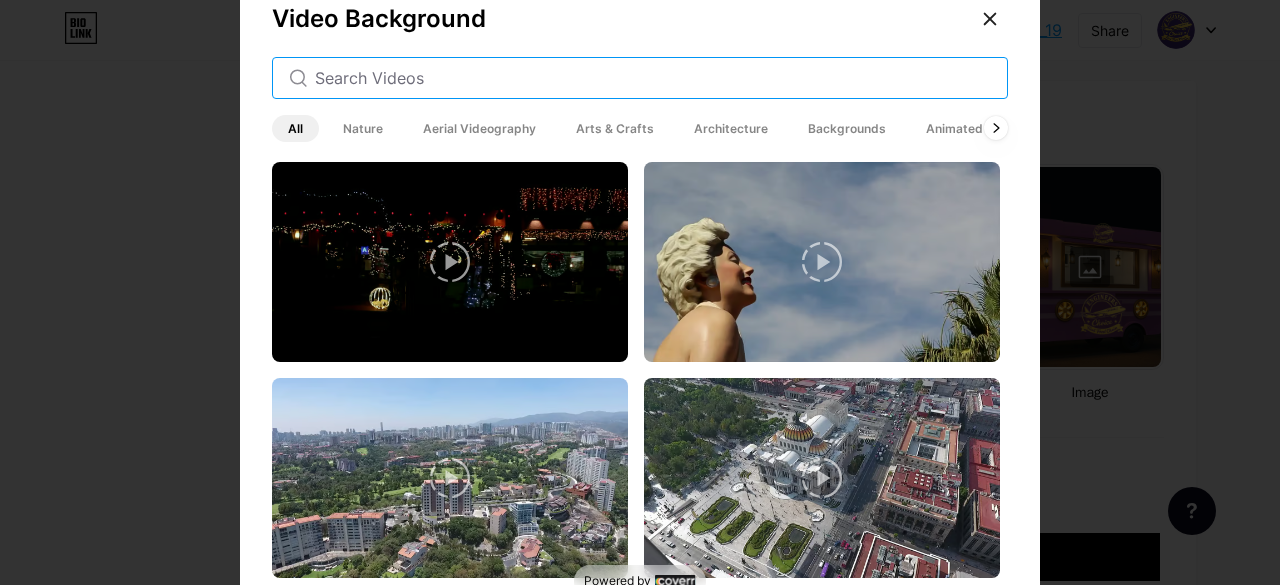 click at bounding box center (653, 78) 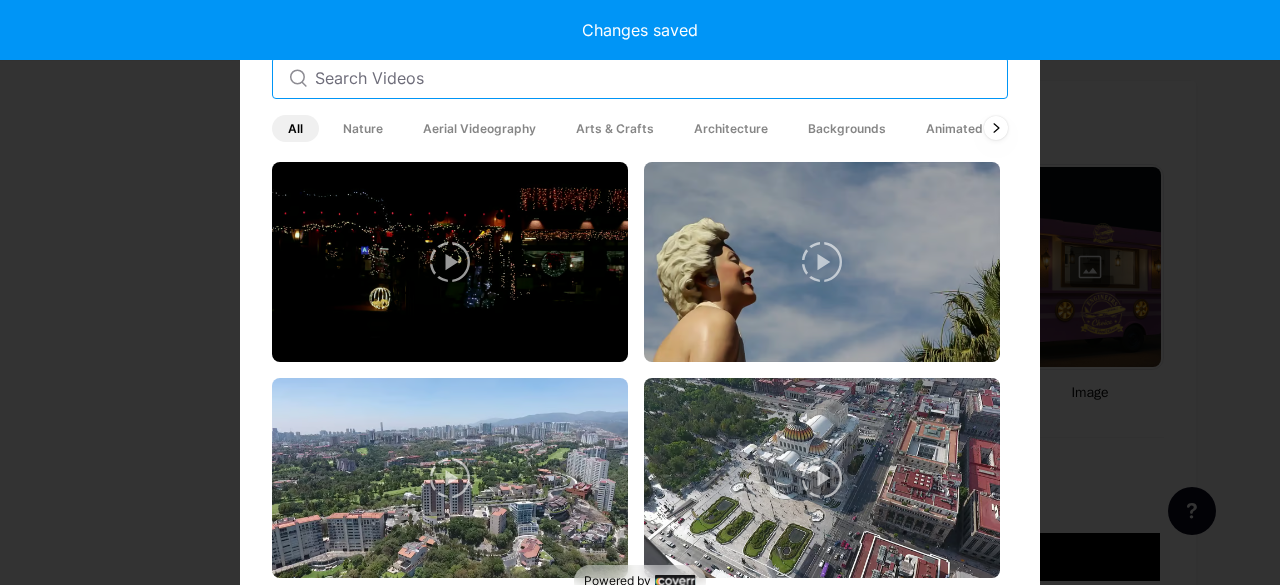 type on "#000000" 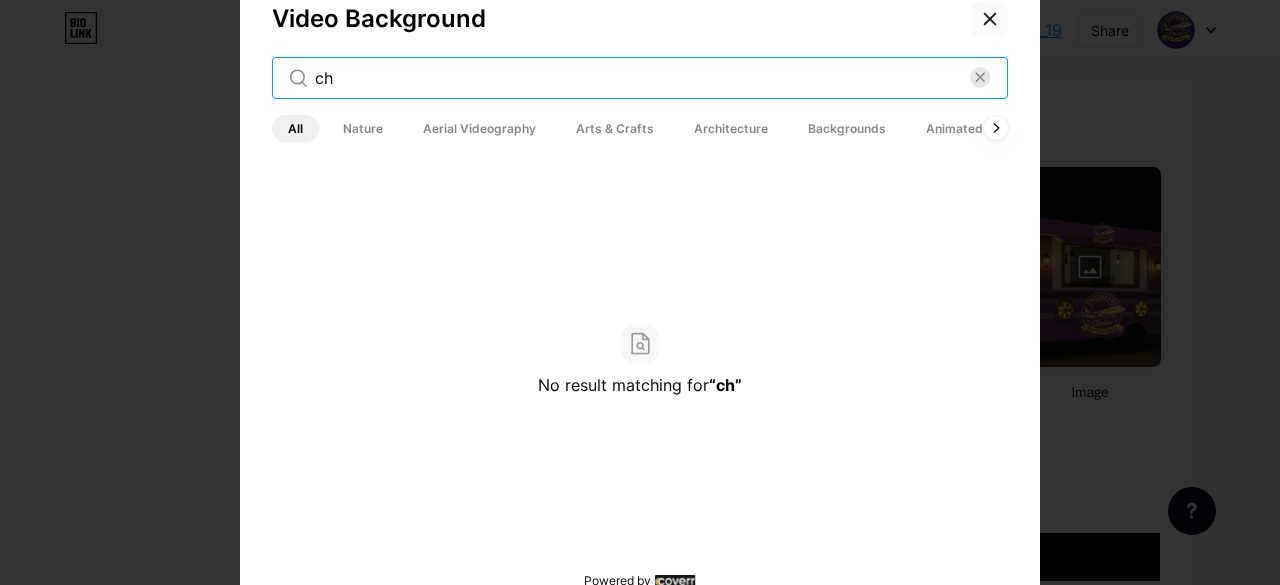type on "ch" 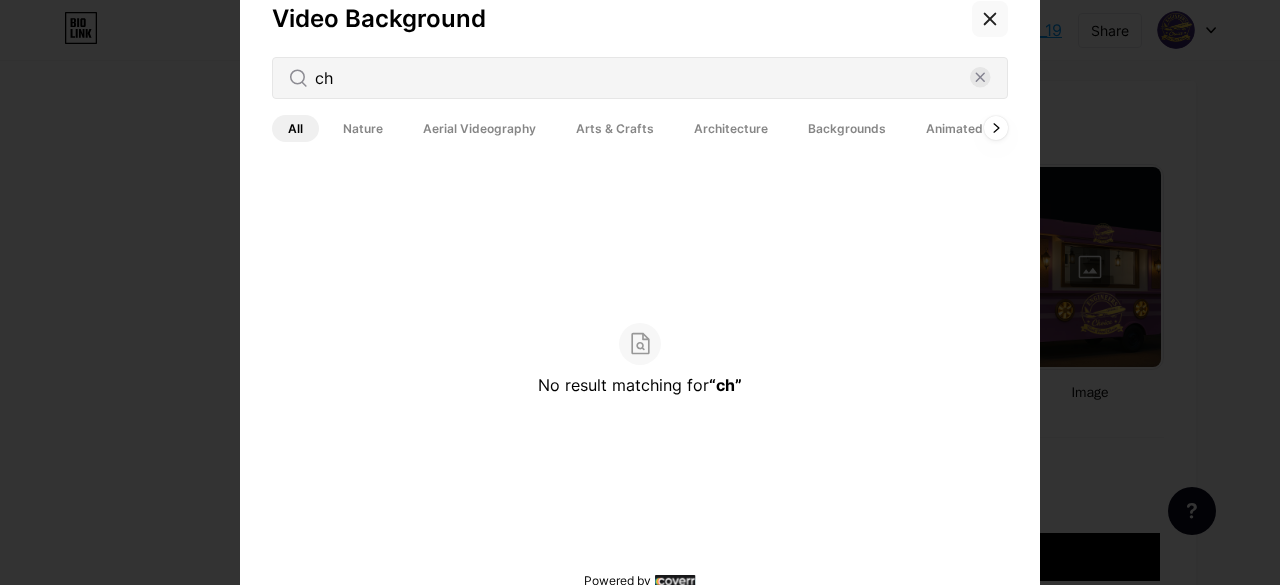 click 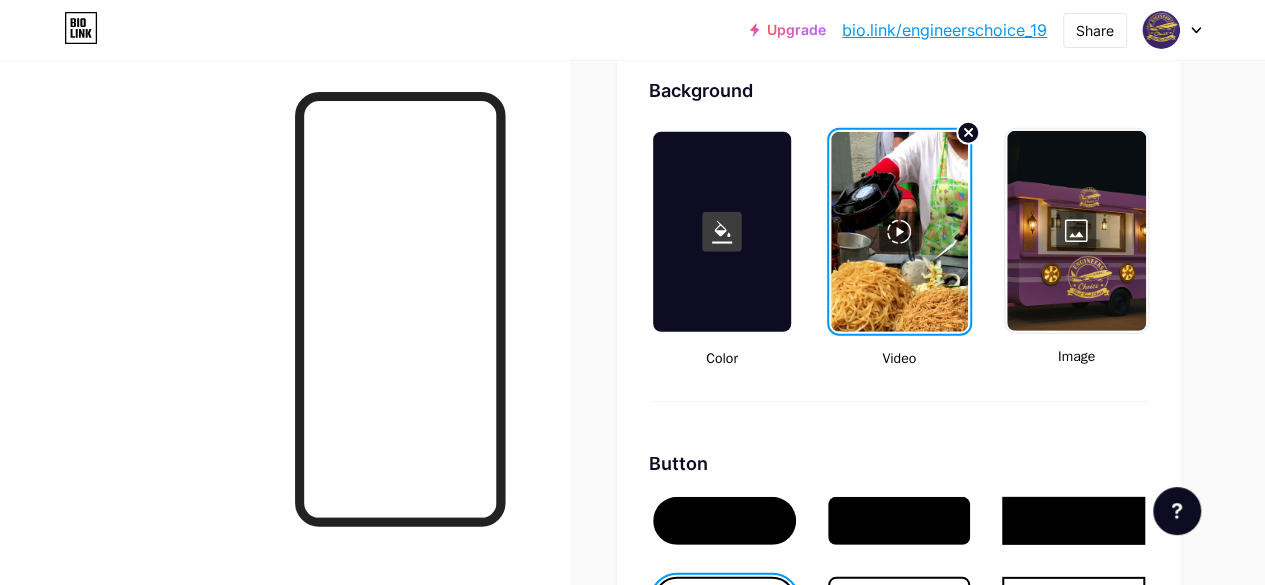 scroll, scrollTop: 2684, scrollLeft: 0, axis: vertical 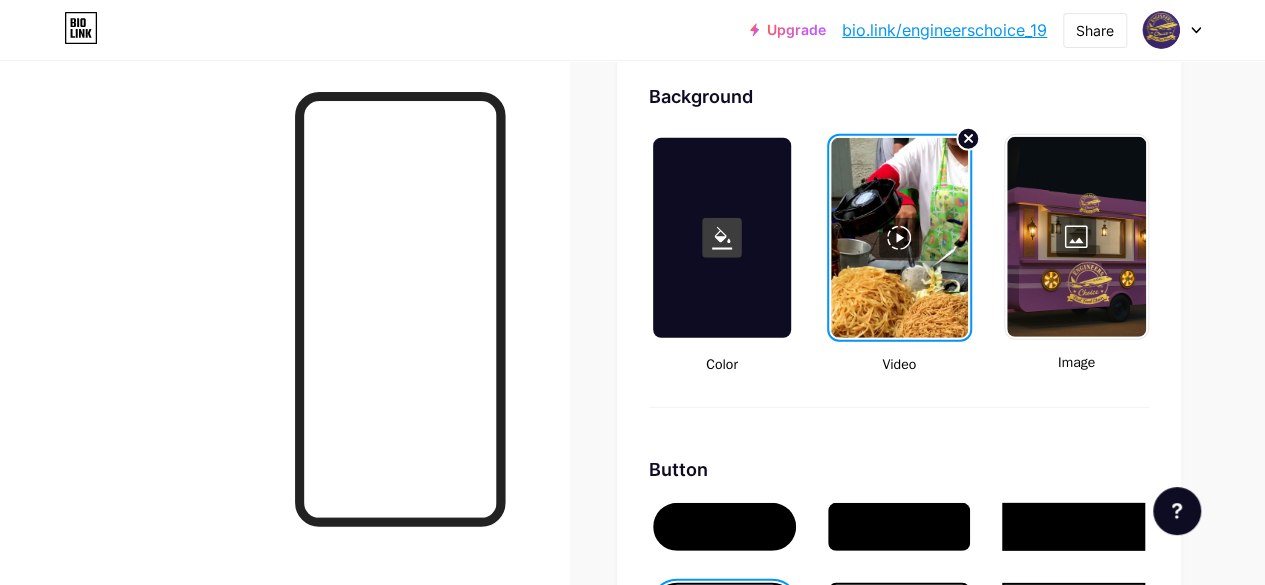 click 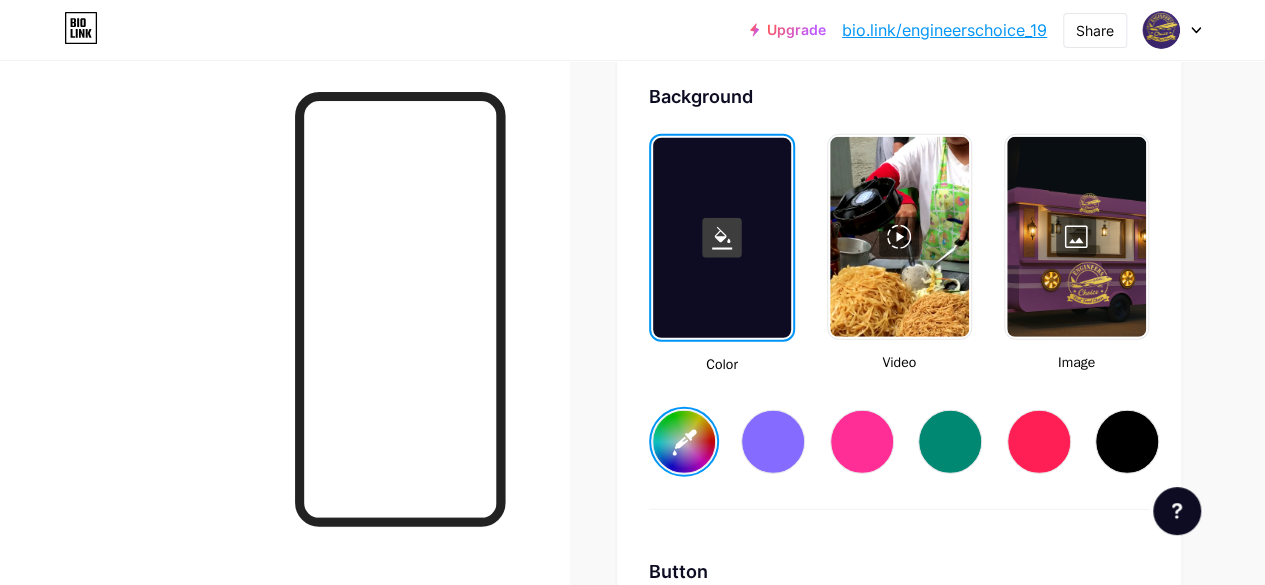 type on "#000000" 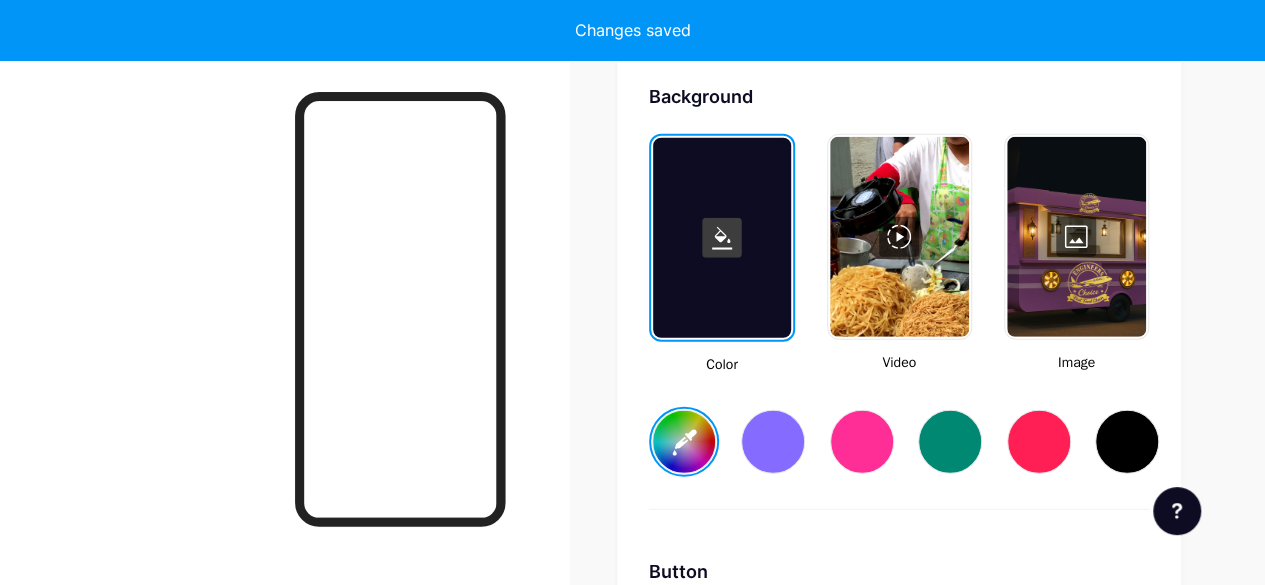 click on "Image" at bounding box center [1076, 362] 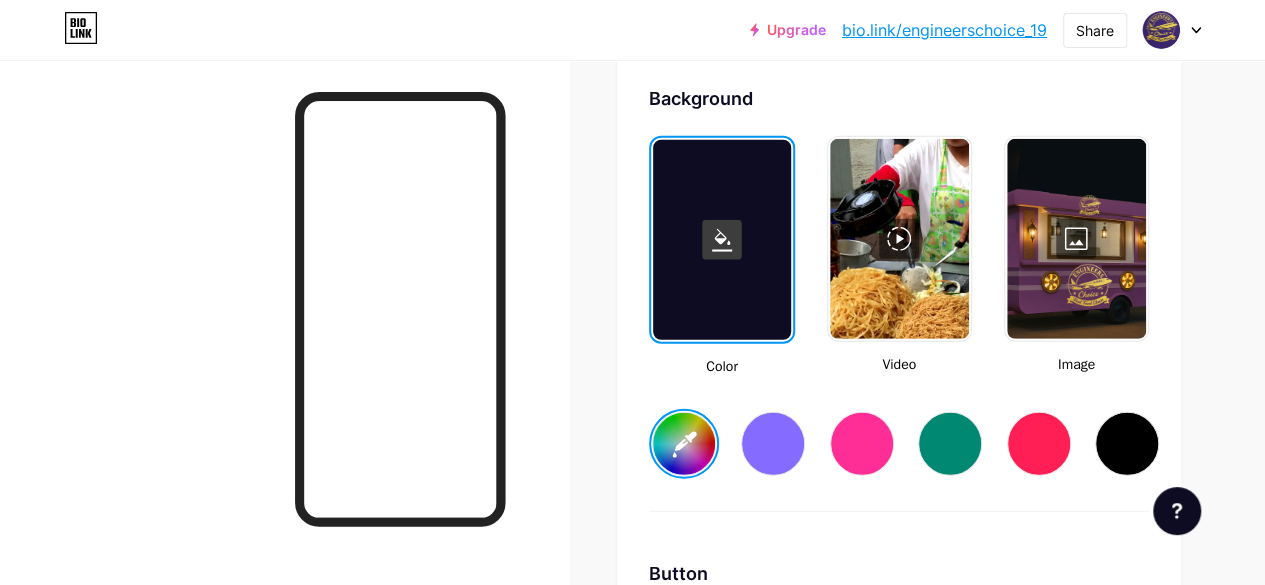 scroll, scrollTop: 2659, scrollLeft: 0, axis: vertical 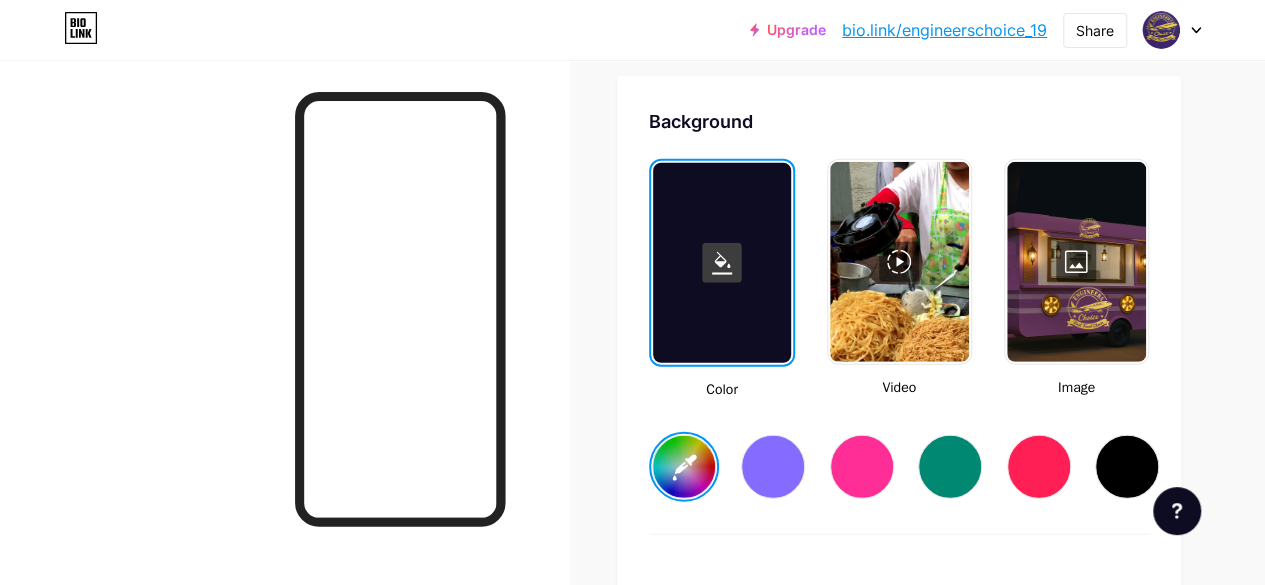 click at bounding box center (1076, 262) 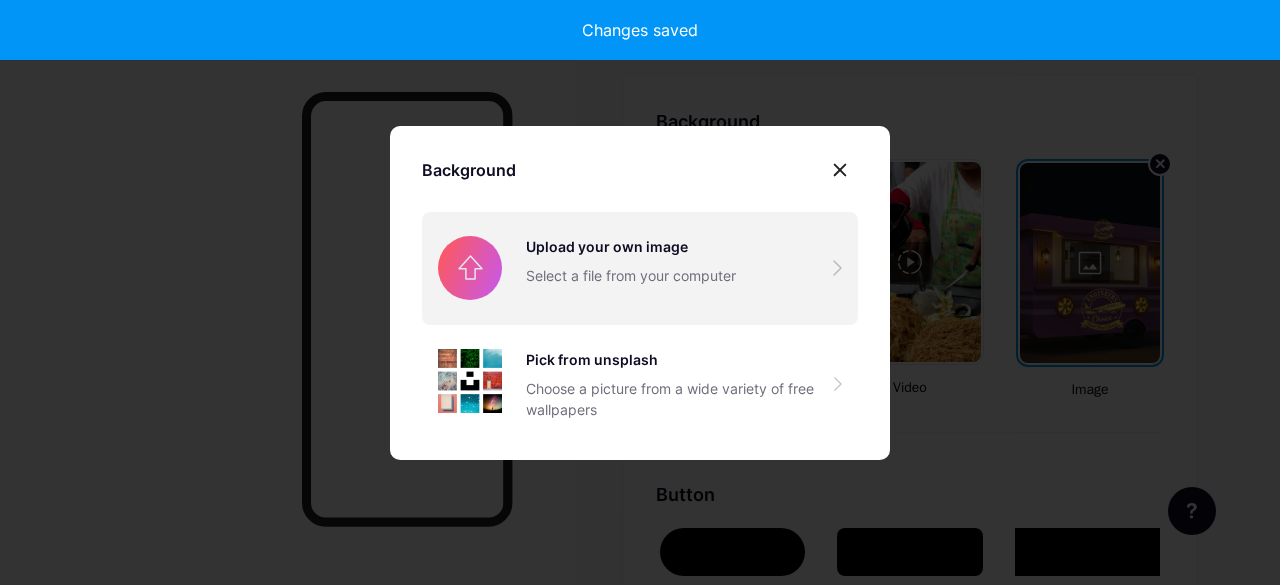 click at bounding box center [640, 268] 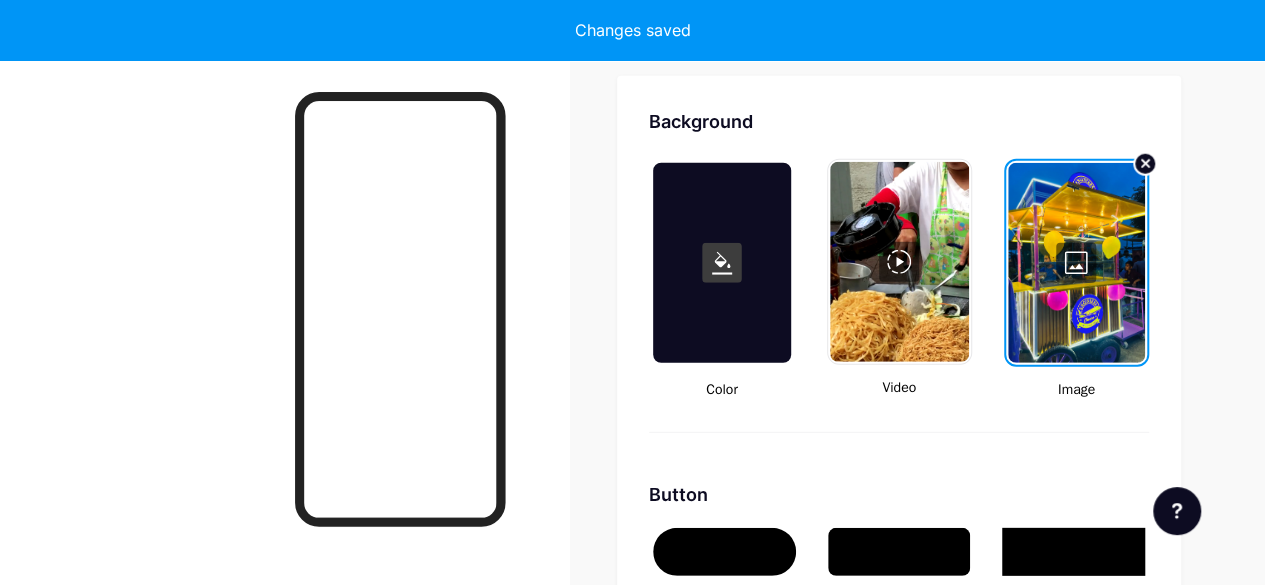 type on "#000000" 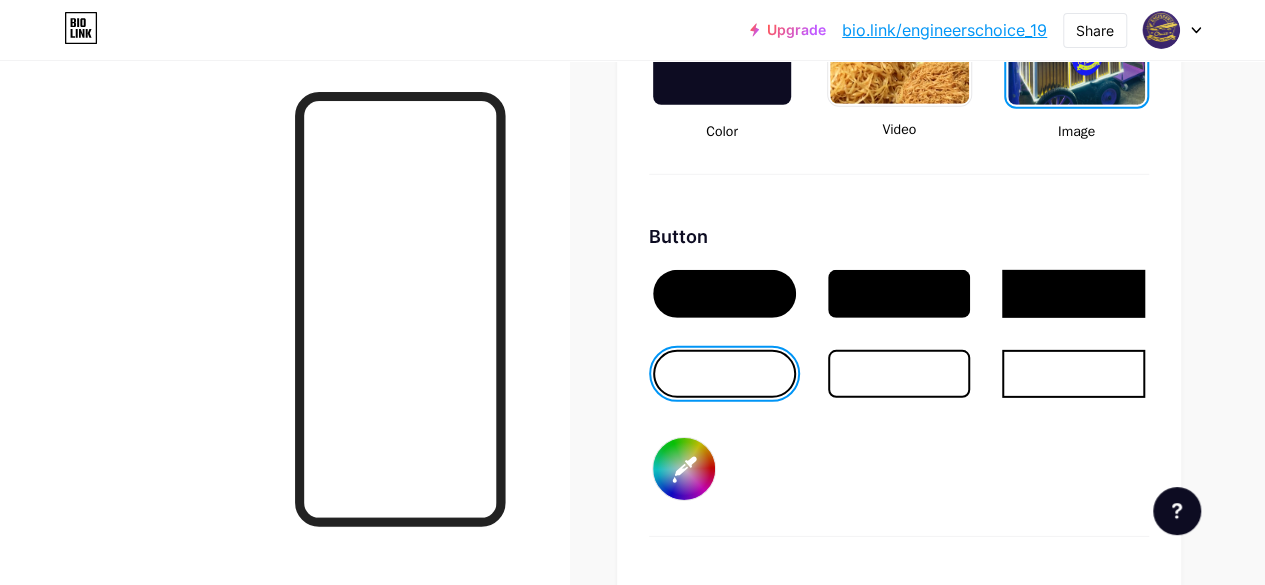 scroll, scrollTop: 2900, scrollLeft: 0, axis: vertical 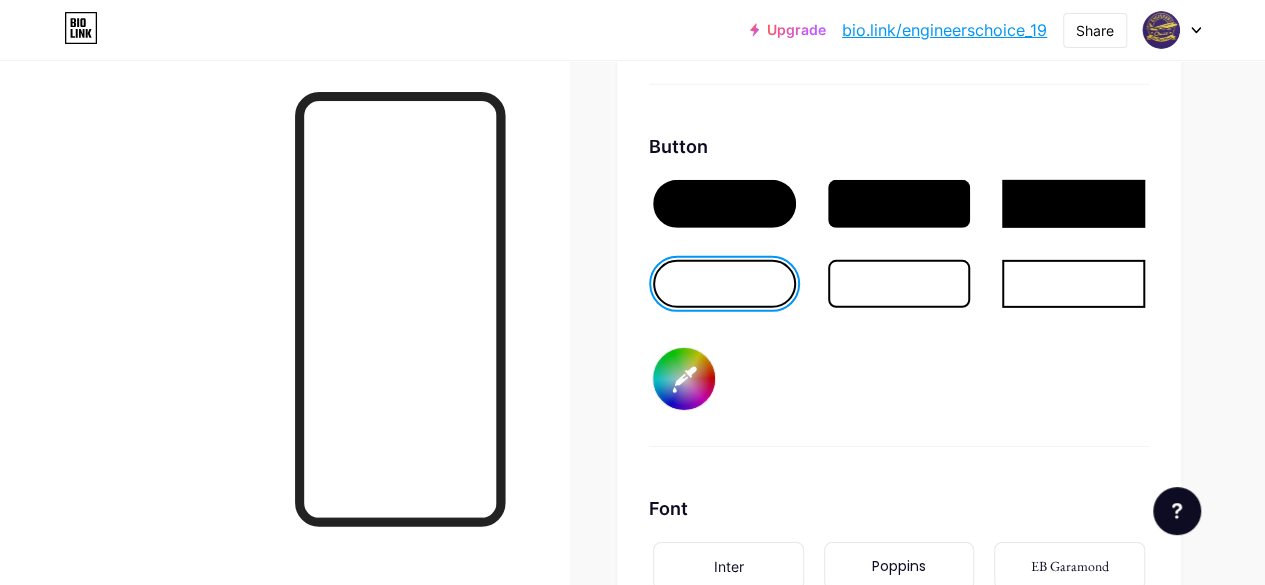 click at bounding box center [724, 204] 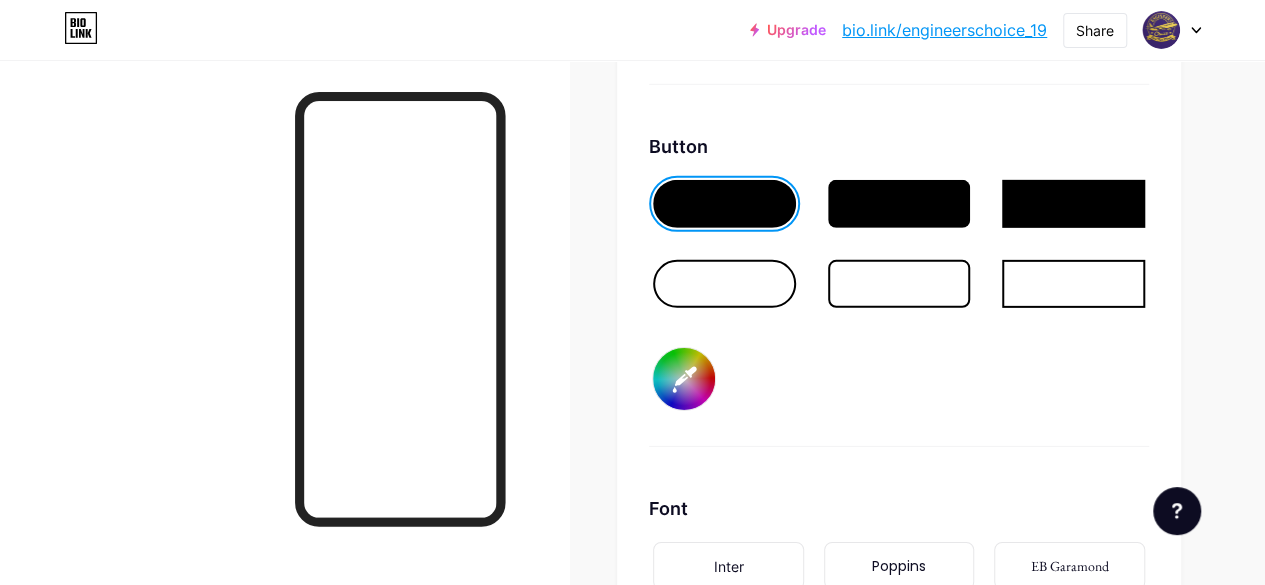 click on "#000000" at bounding box center [684, 379] 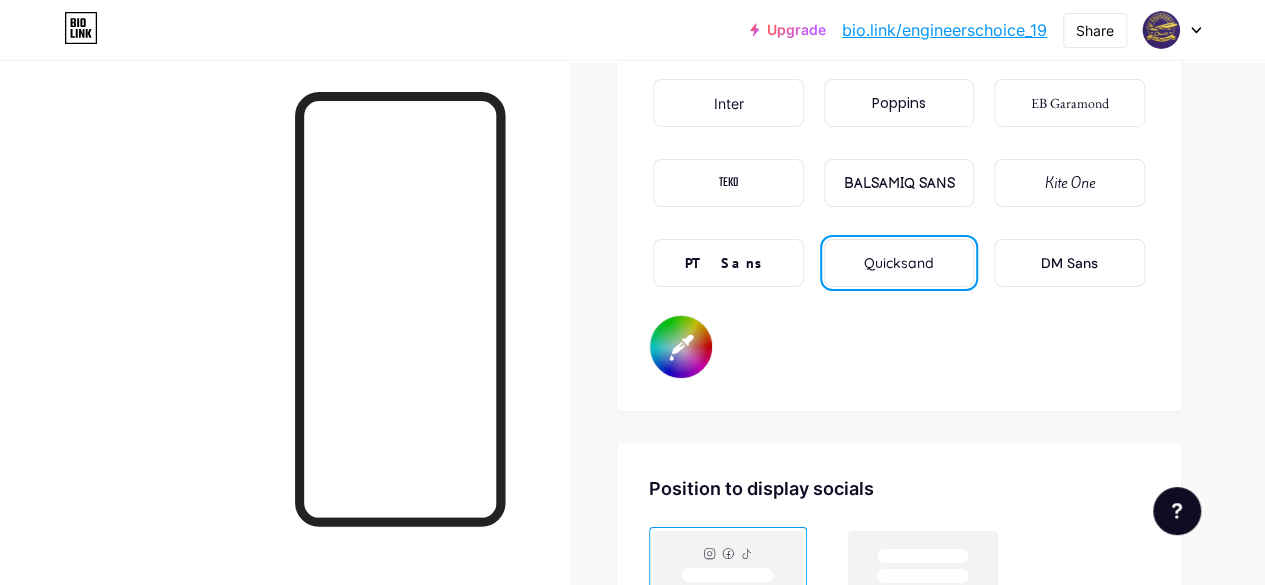 scroll, scrollTop: 3514, scrollLeft: 0, axis: vertical 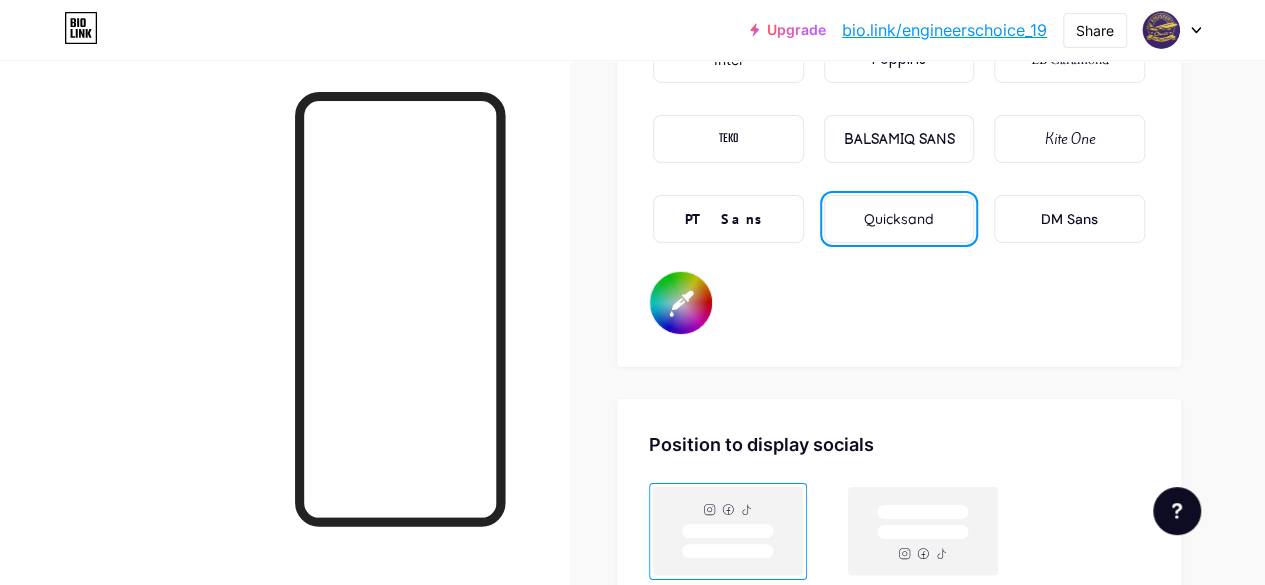 click on "#4fdf11" at bounding box center (681, 303) 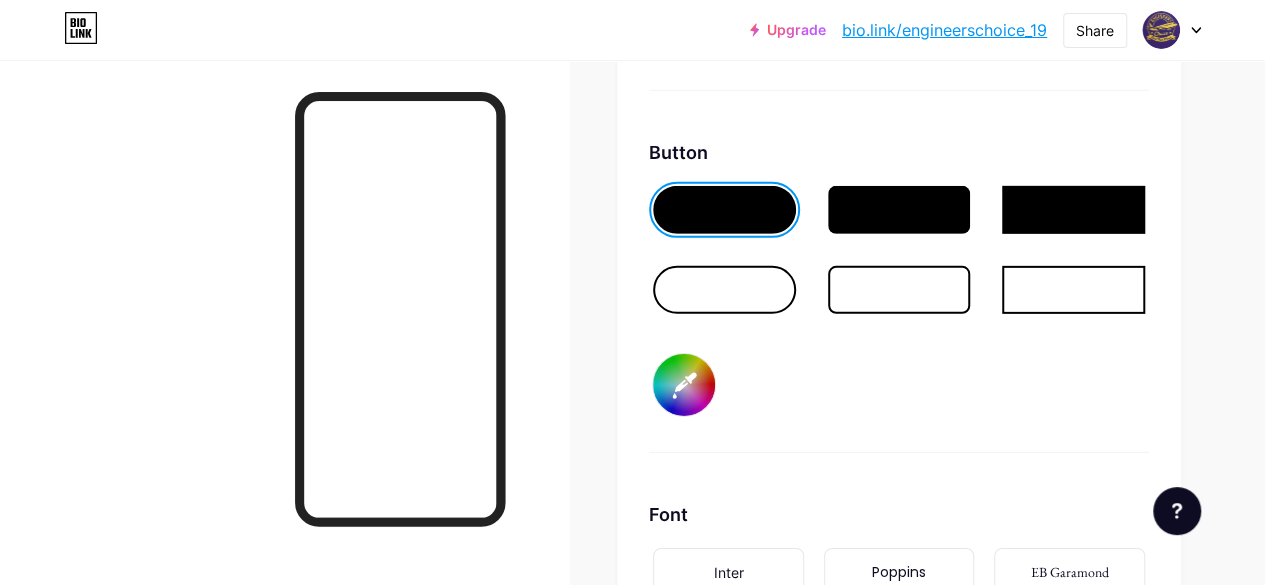 scroll, scrollTop: 2946, scrollLeft: 0, axis: vertical 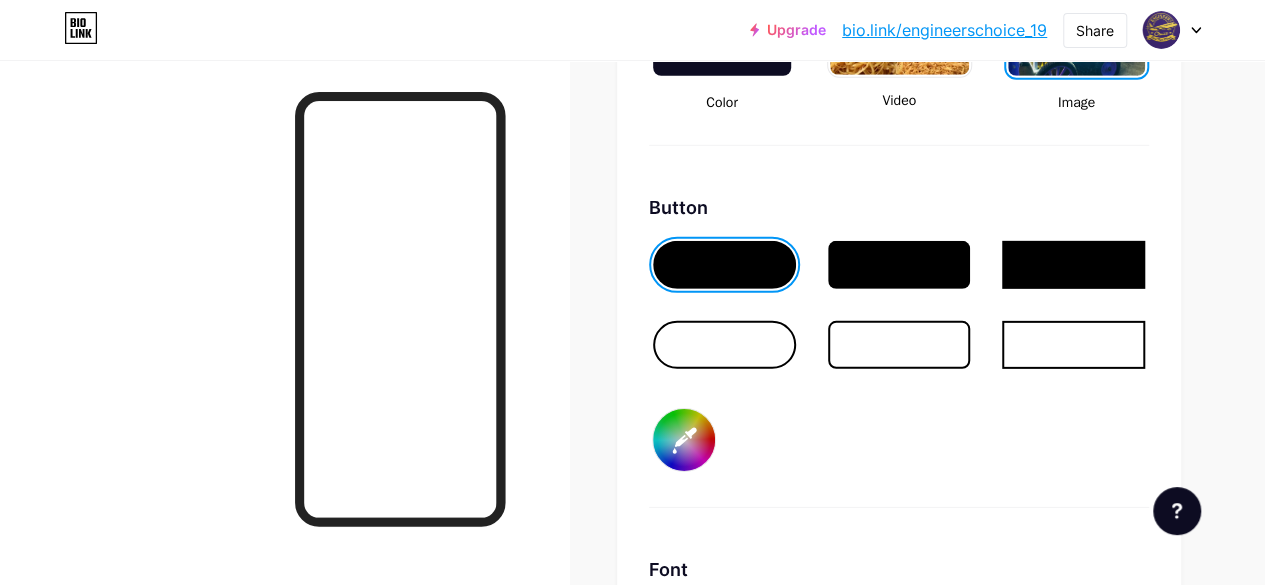 click at bounding box center (724, 345) 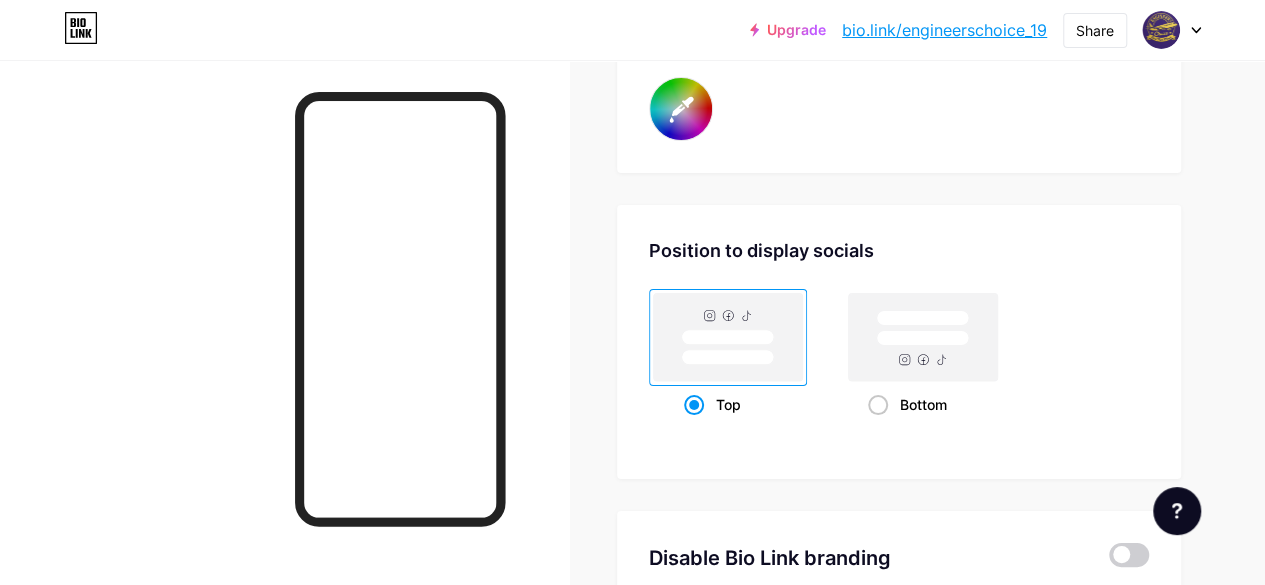 scroll, scrollTop: 3720, scrollLeft: 0, axis: vertical 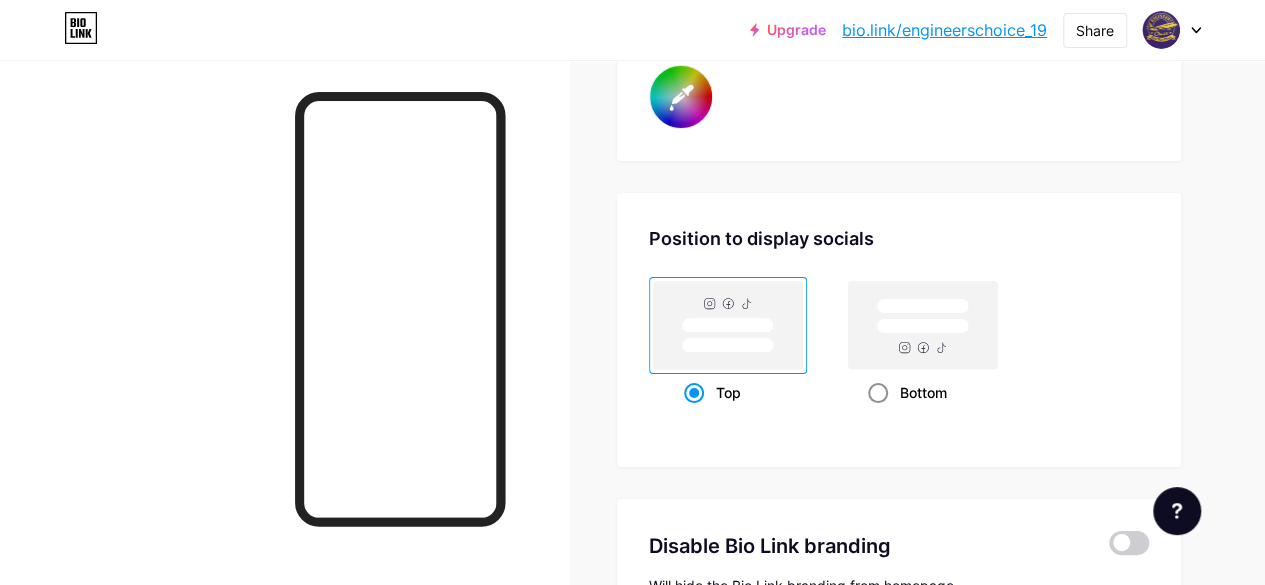 click 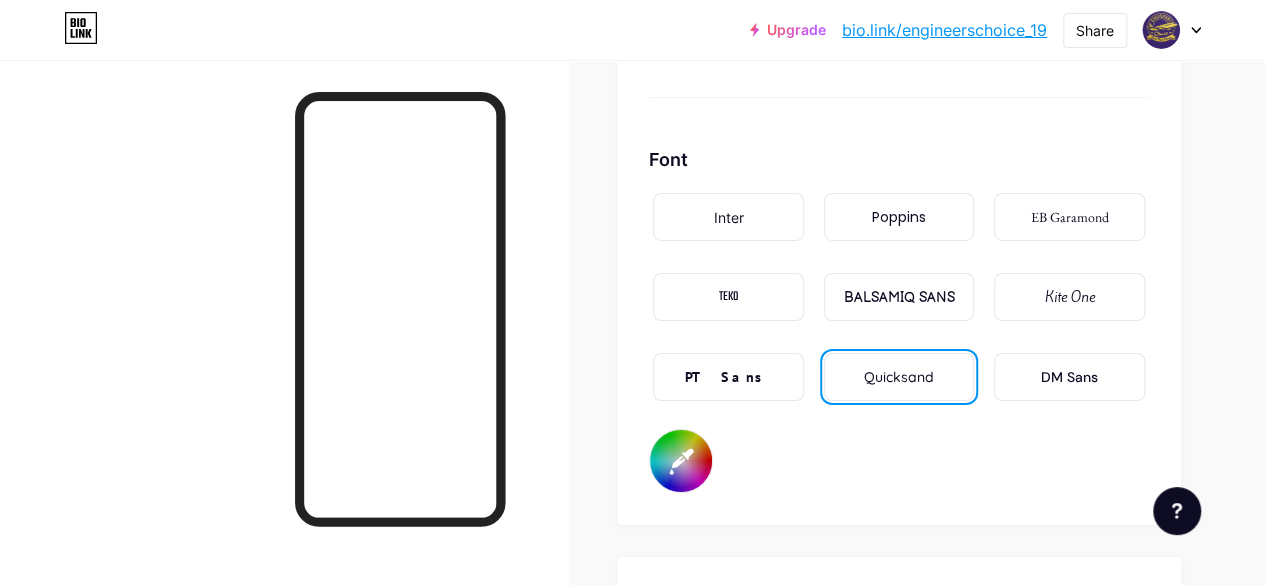 scroll, scrollTop: 3351, scrollLeft: 0, axis: vertical 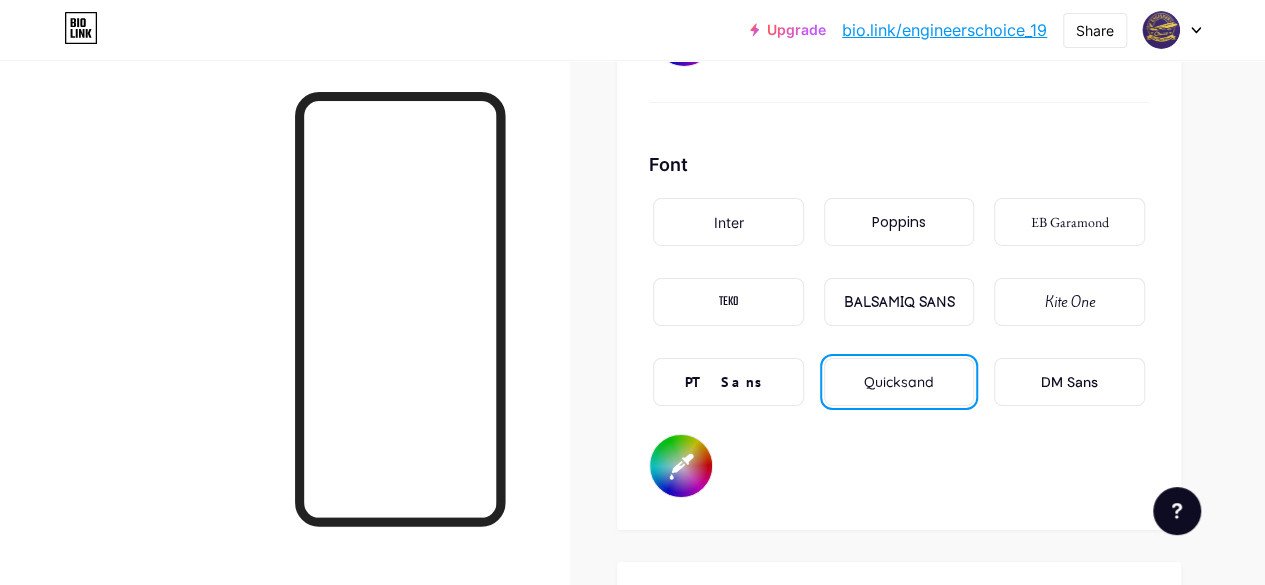 click on "#431681" at bounding box center [681, 466] 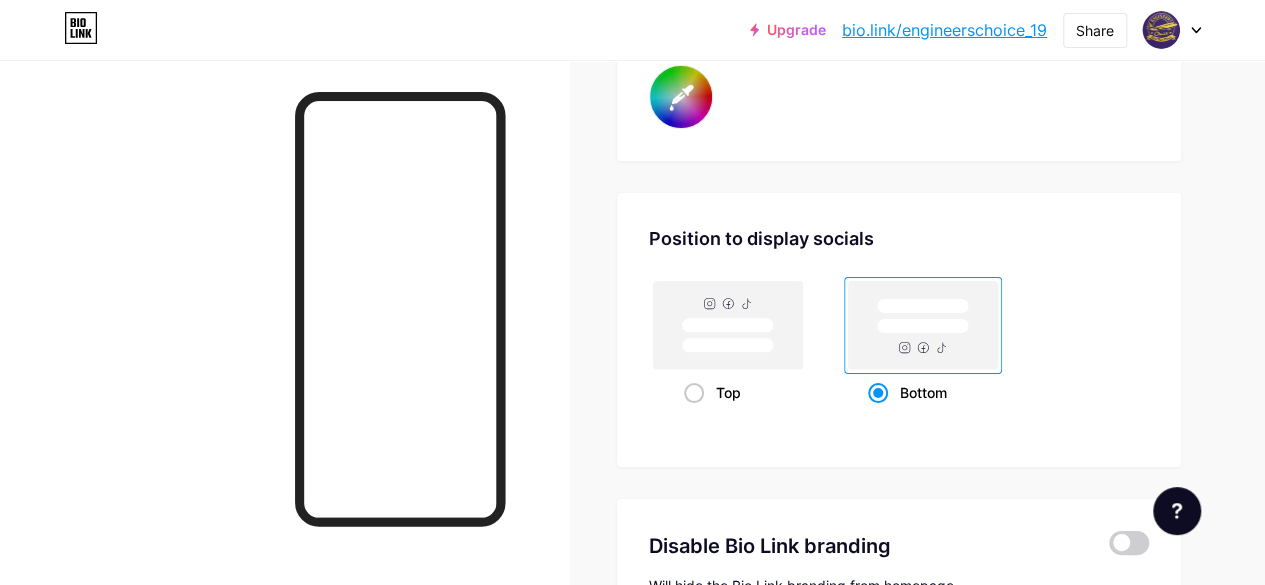 scroll, scrollTop: 3708, scrollLeft: 0, axis: vertical 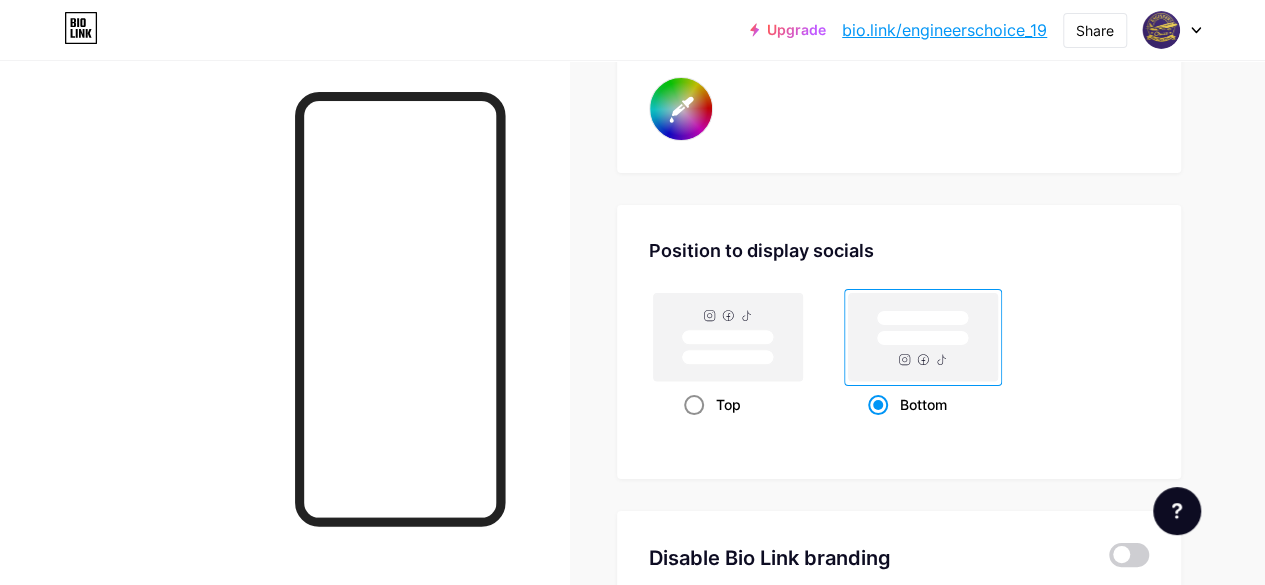 click 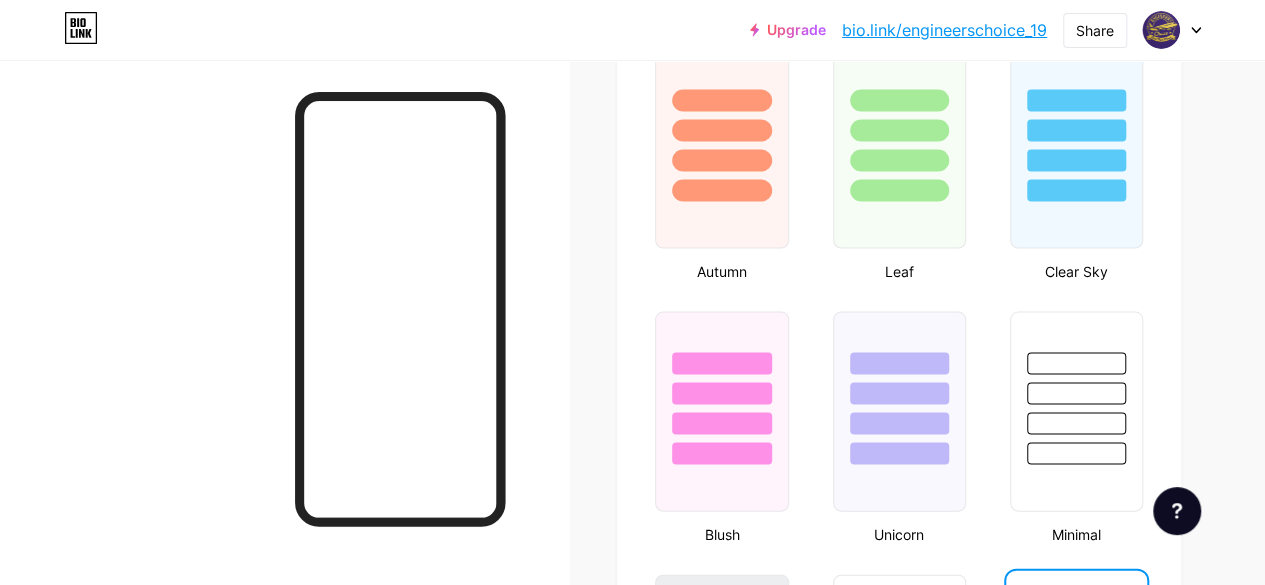 scroll, scrollTop: 1620, scrollLeft: 0, axis: vertical 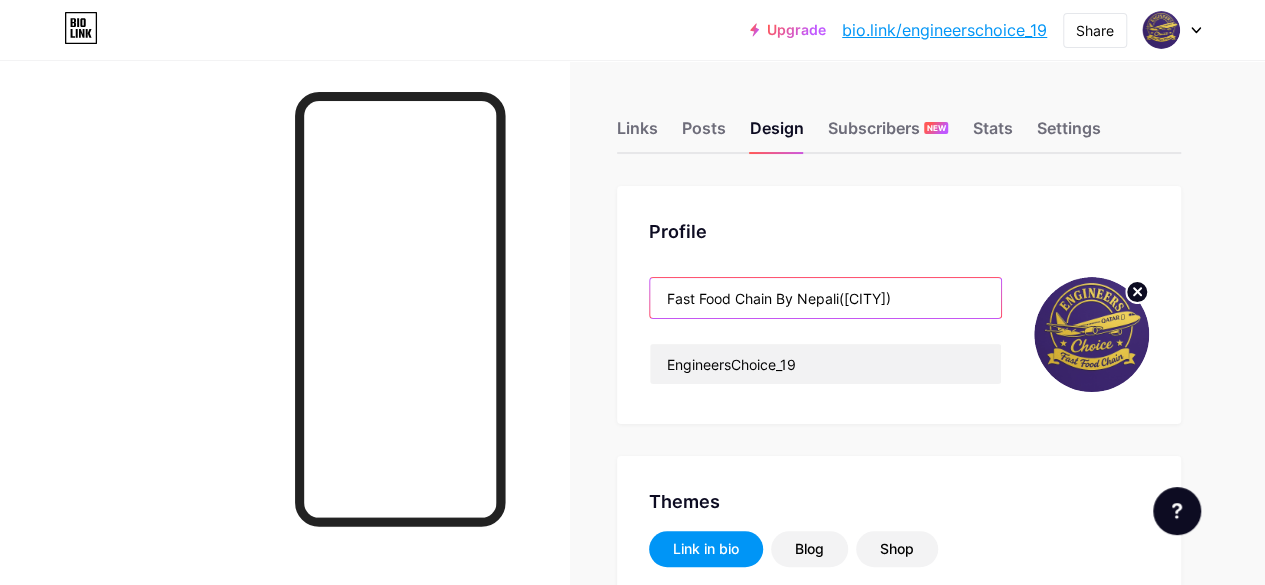 click on "Fast Food Chain By Nepali([CITY])" at bounding box center (825, 298) 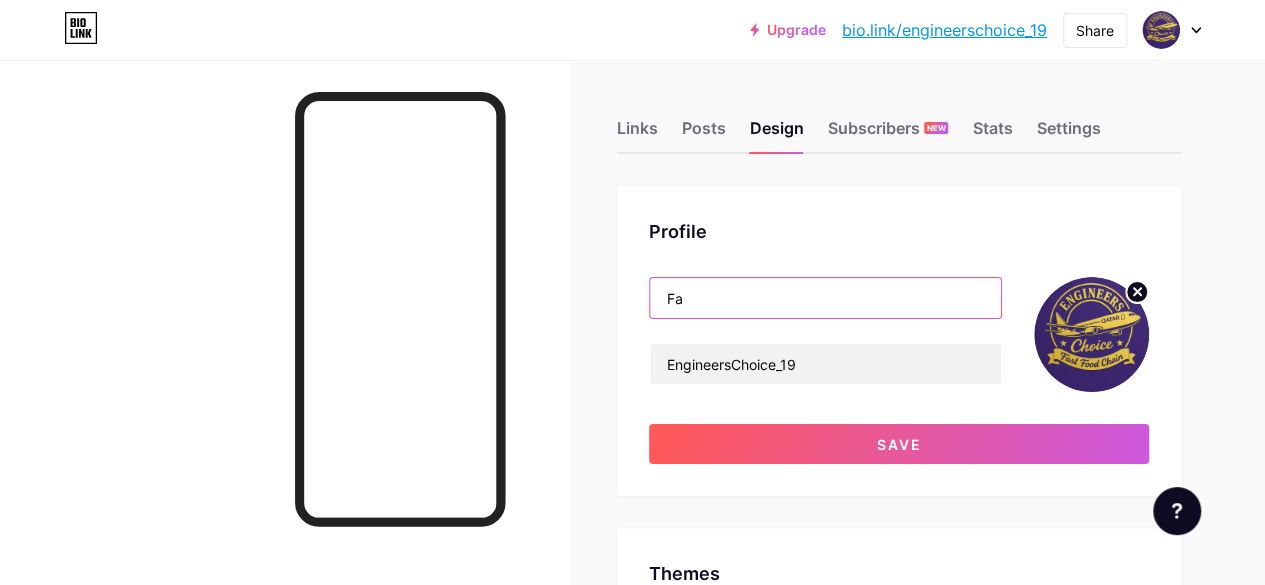 type on "F" 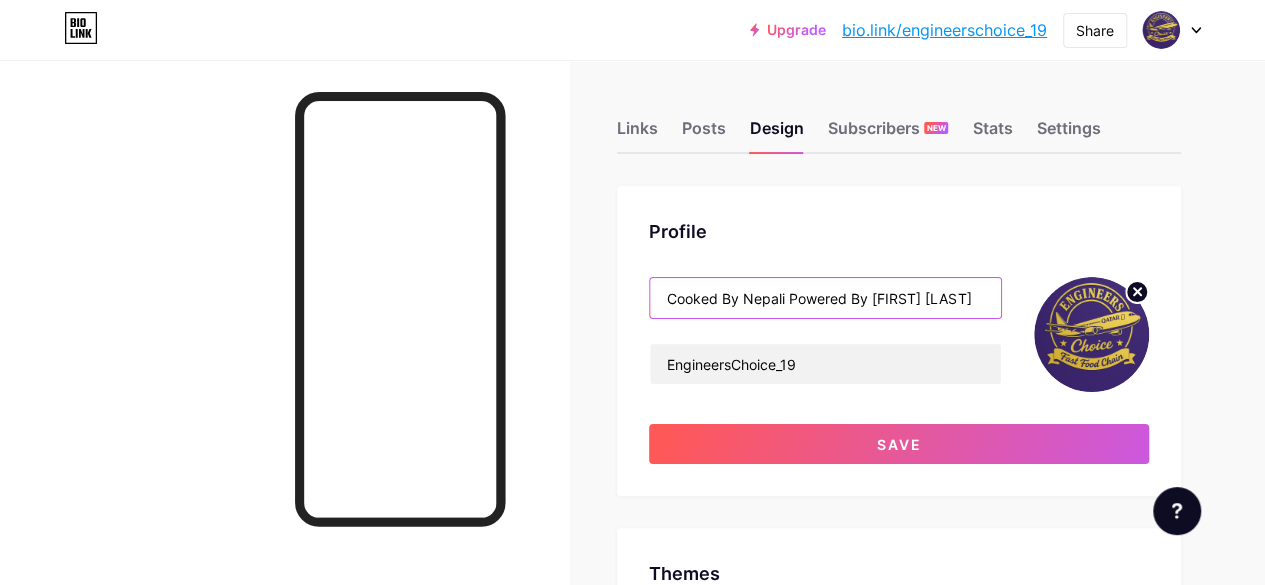 drag, startPoint x: 985, startPoint y: 297, endPoint x: 797, endPoint y: 299, distance: 188.01064 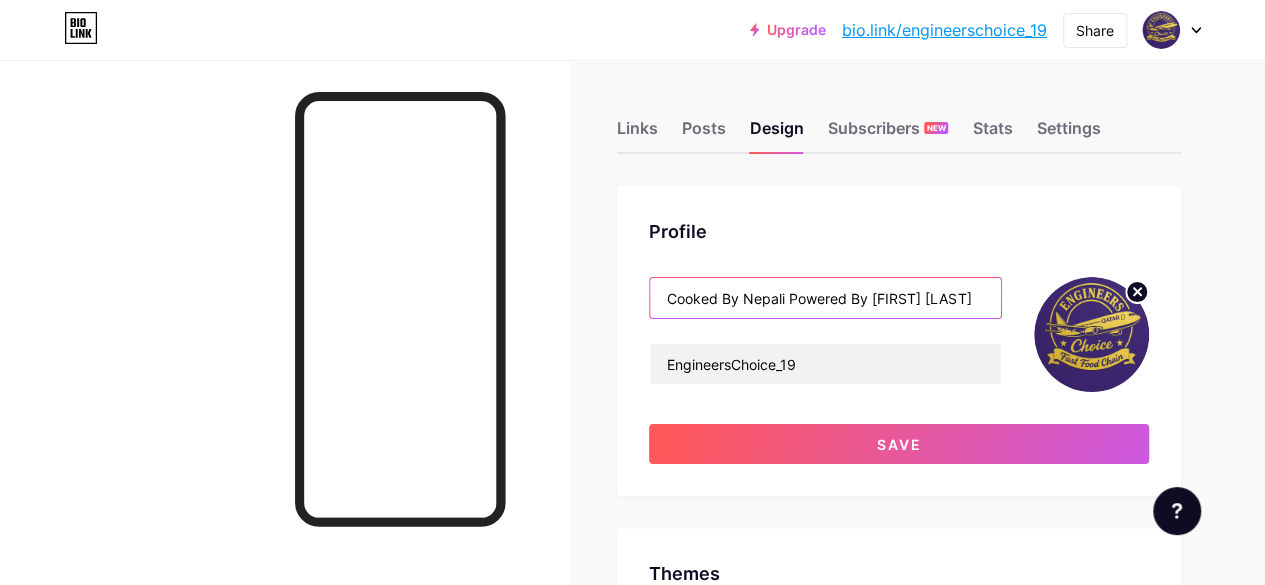 click on "Cooked By Nepali Powered By [FIRST] [LAST]" at bounding box center [825, 298] 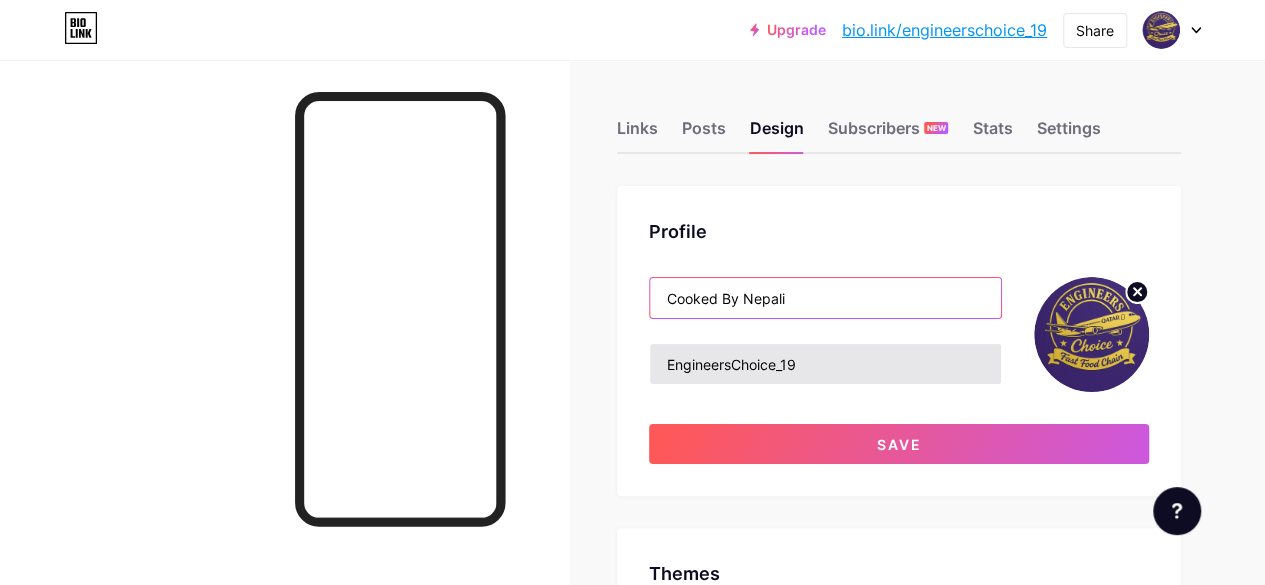 type on "Cooked By Nepali" 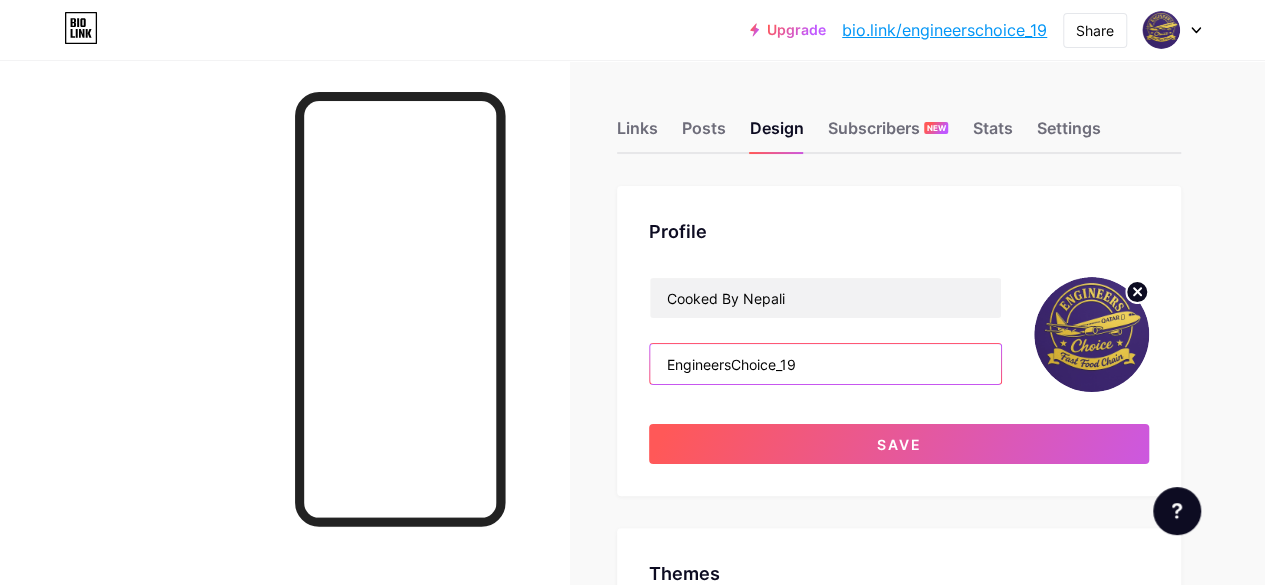 drag, startPoint x: 812, startPoint y: 355, endPoint x: 666, endPoint y: 360, distance: 146.08559 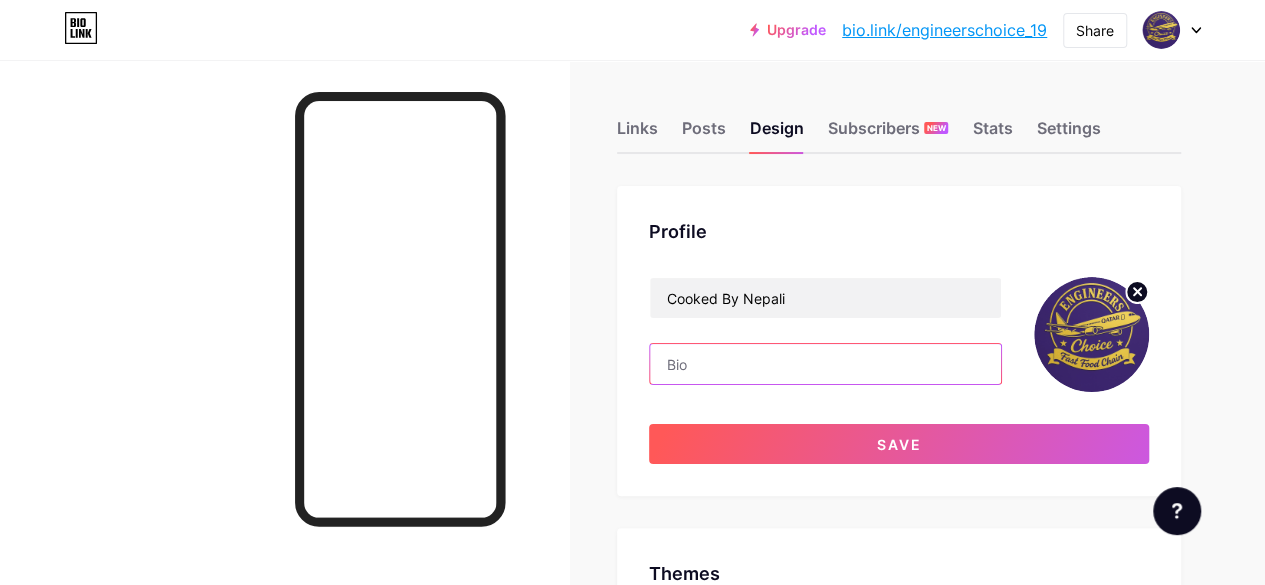 paste on "Powered By [FIRST] [LAST]" 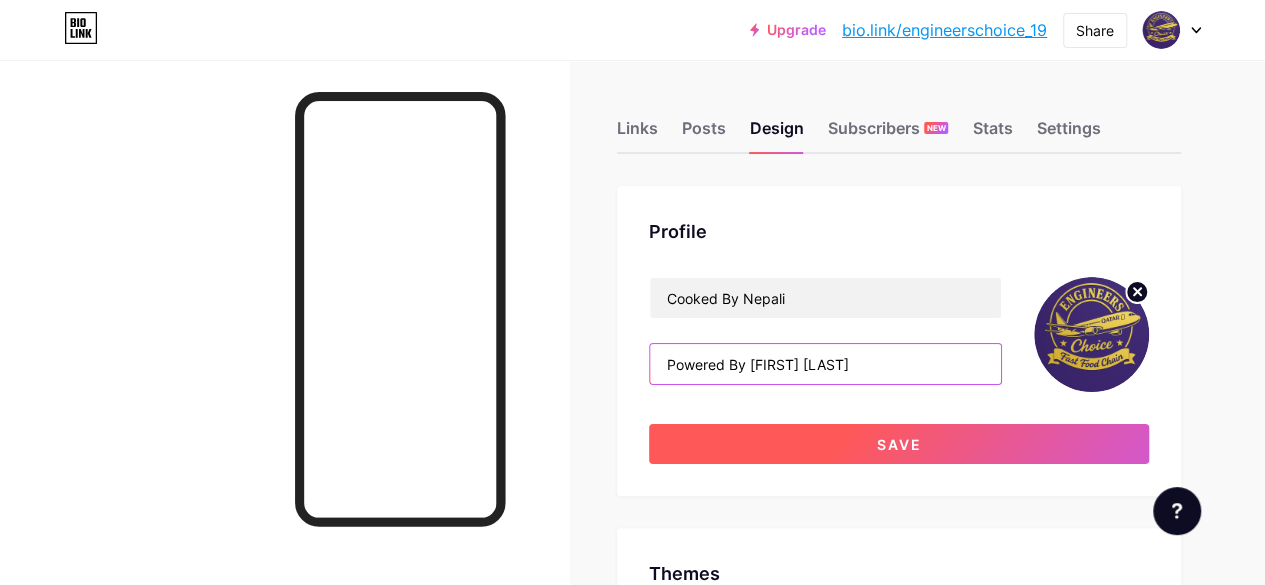 type on "Powered By [FIRST] [LAST]" 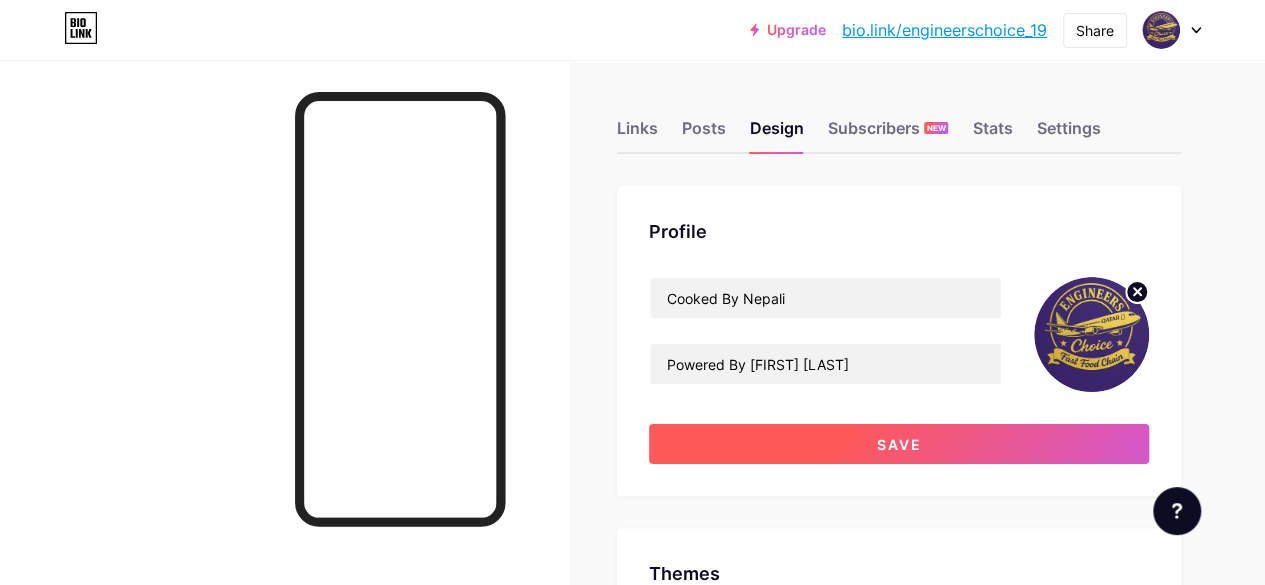 click on "Save" at bounding box center (899, 444) 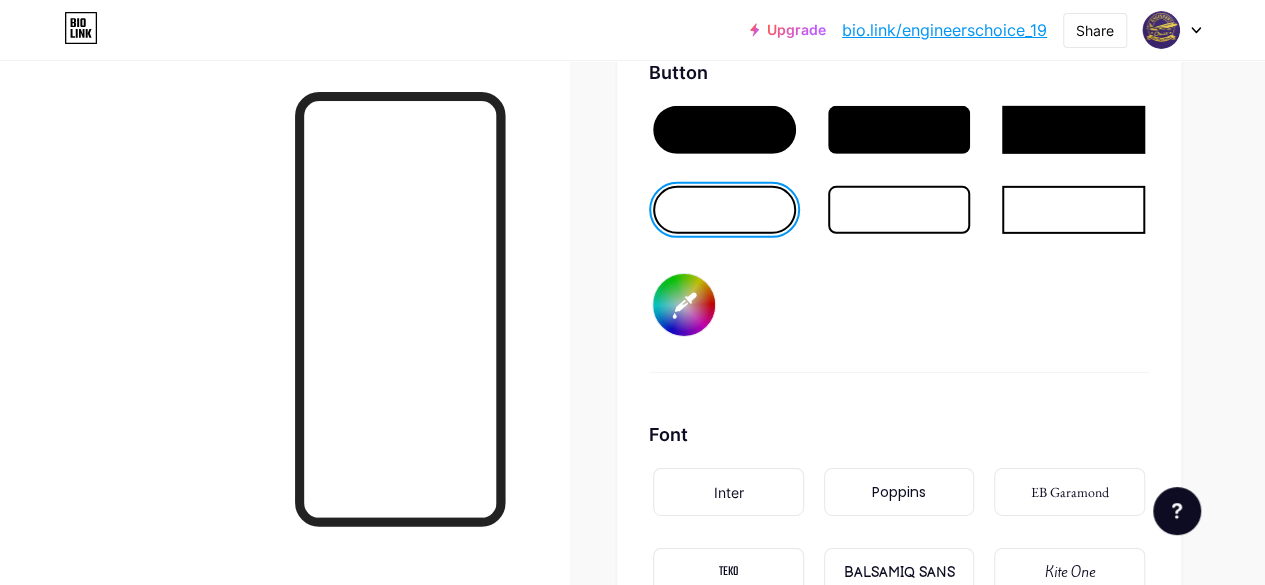 scroll, scrollTop: 3087, scrollLeft: 0, axis: vertical 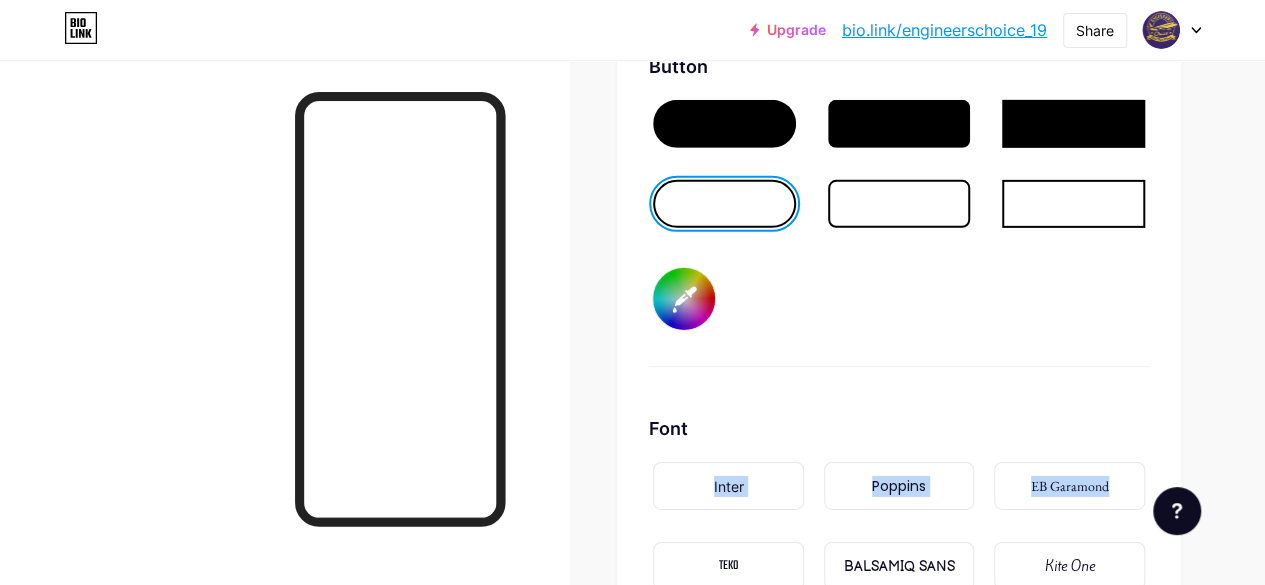 drag, startPoint x: 1271, startPoint y: 60, endPoint x: 1249, endPoint y: 441, distance: 381.63464 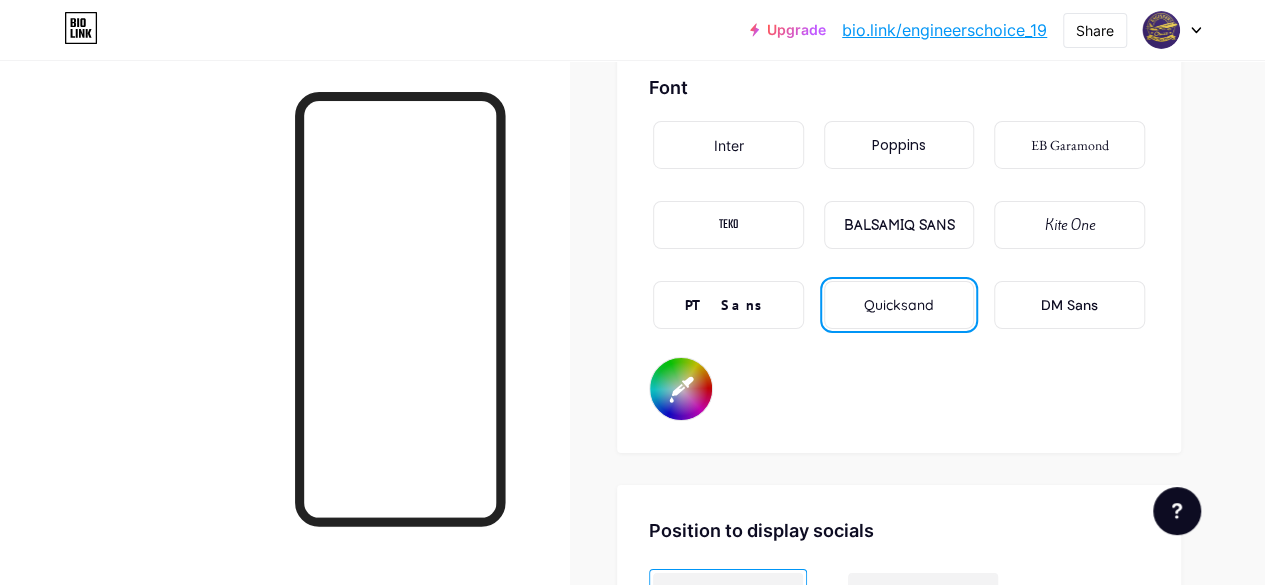 scroll, scrollTop: 3456, scrollLeft: 0, axis: vertical 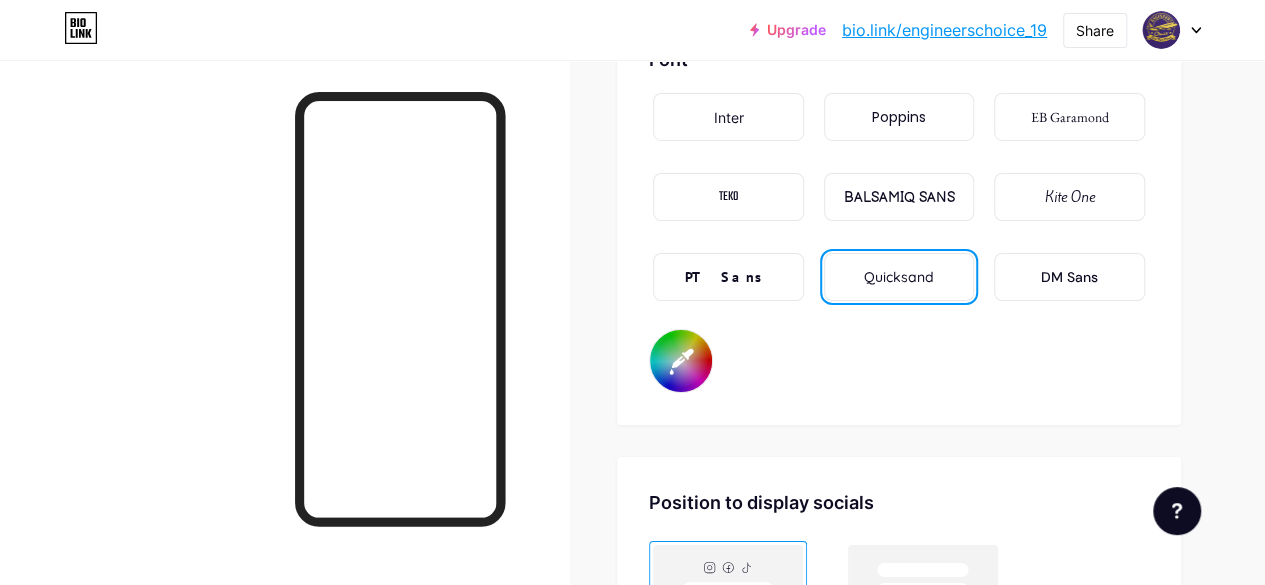 click on "#08f7e7" at bounding box center [681, 361] 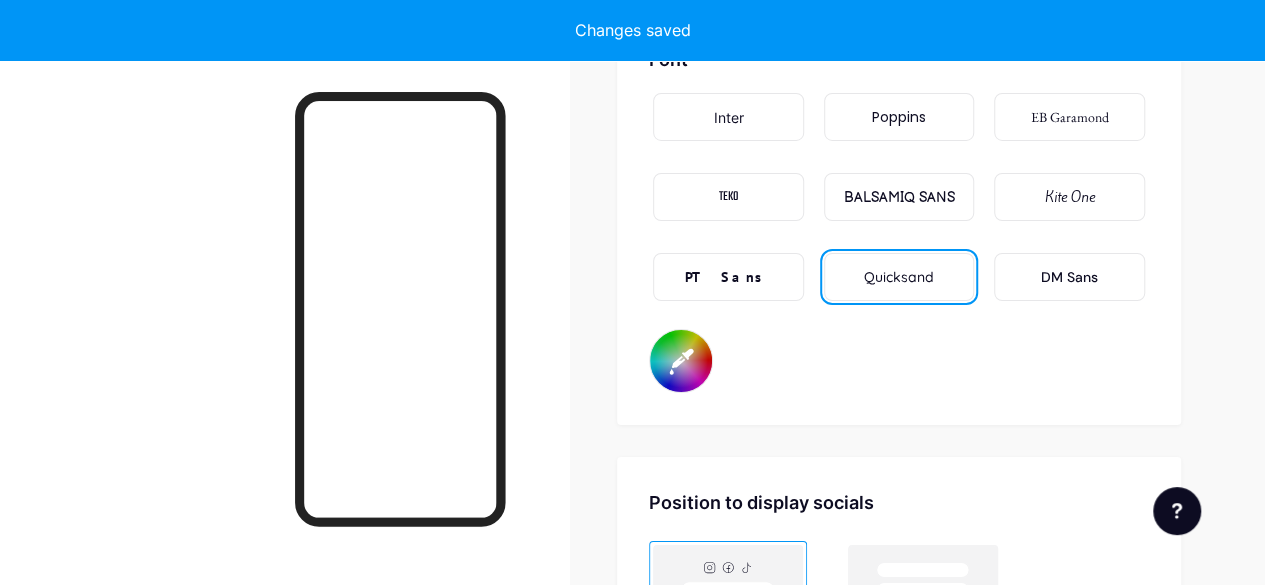 type on "#08f7e7" 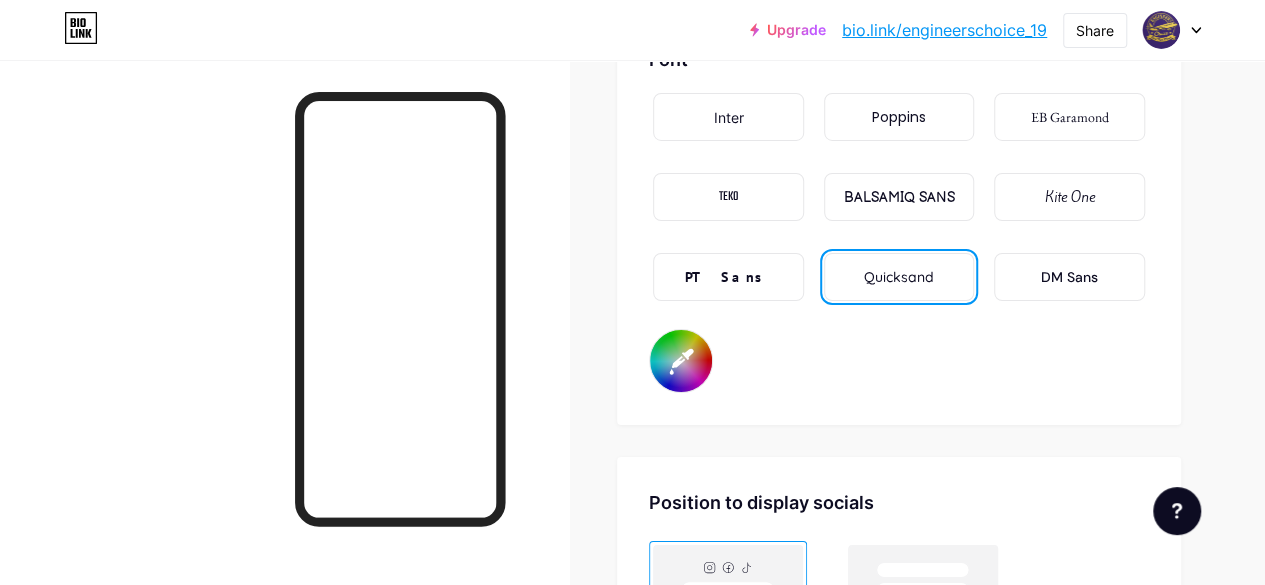 scroll, scrollTop: 2944, scrollLeft: 0, axis: vertical 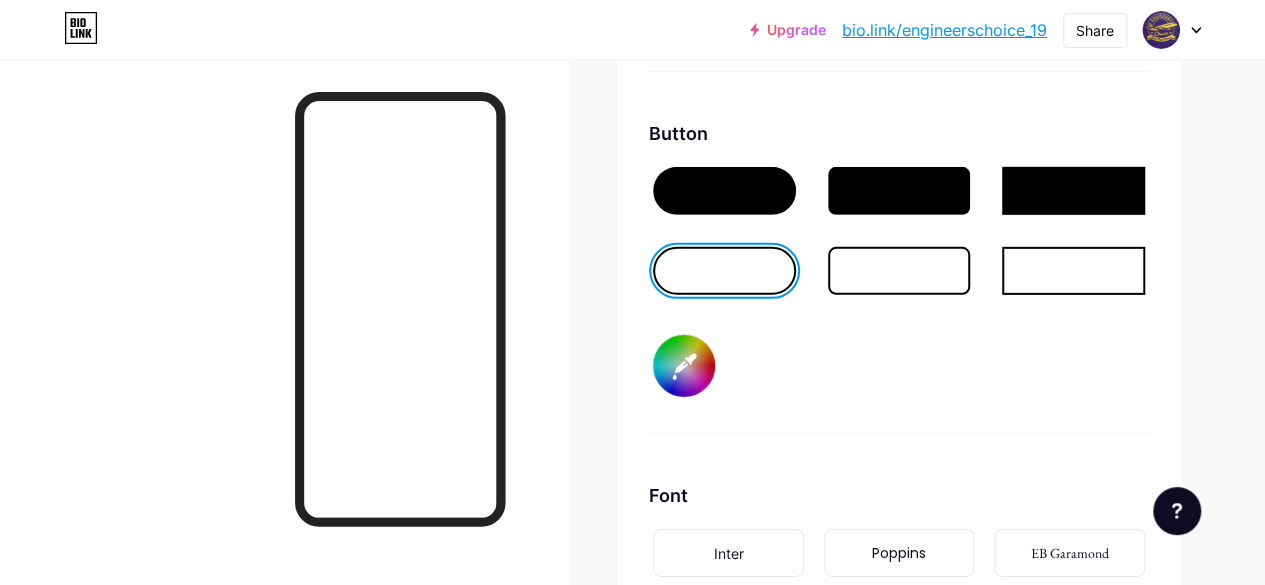 click at bounding box center (724, 191) 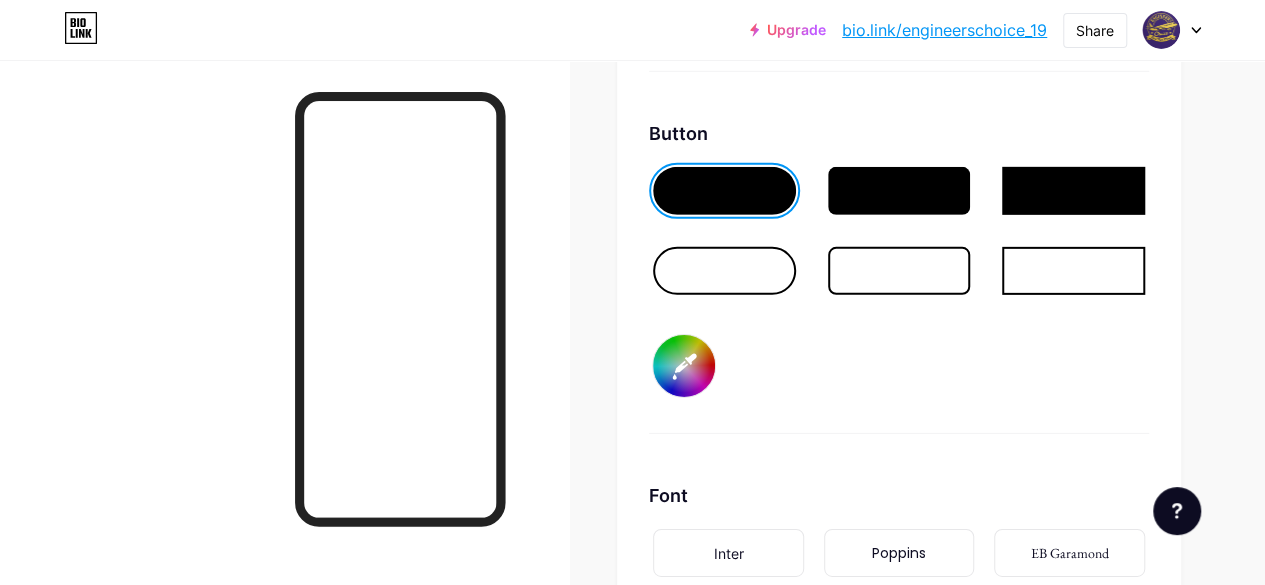 click on "#000000" at bounding box center (684, 366) 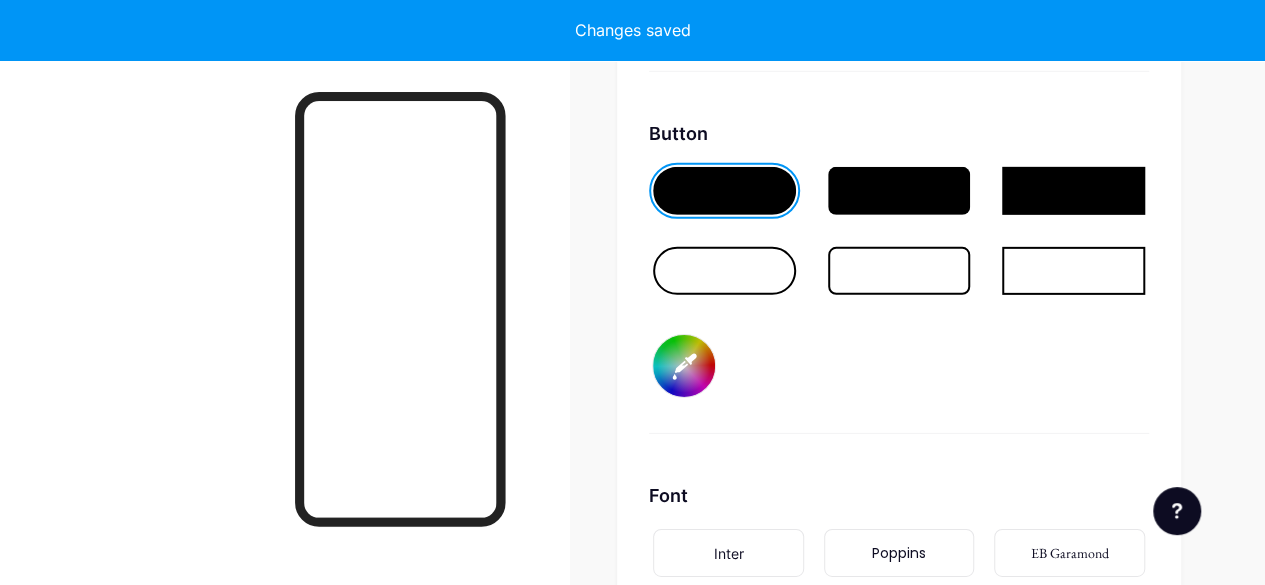 click at bounding box center [899, 191] 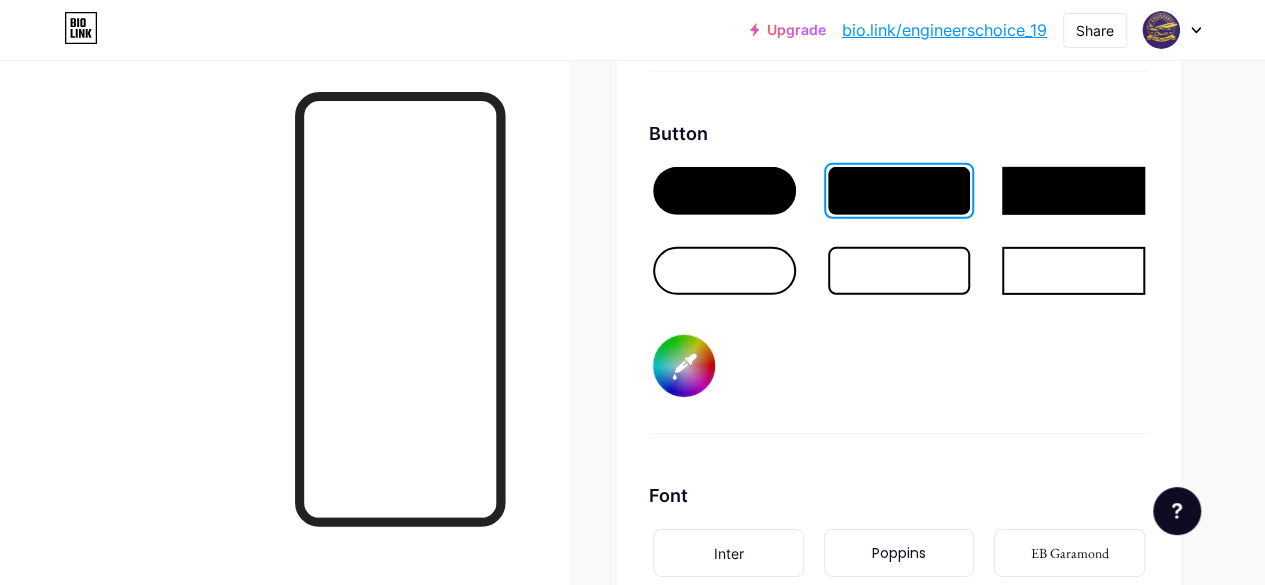 click at bounding box center (724, 191) 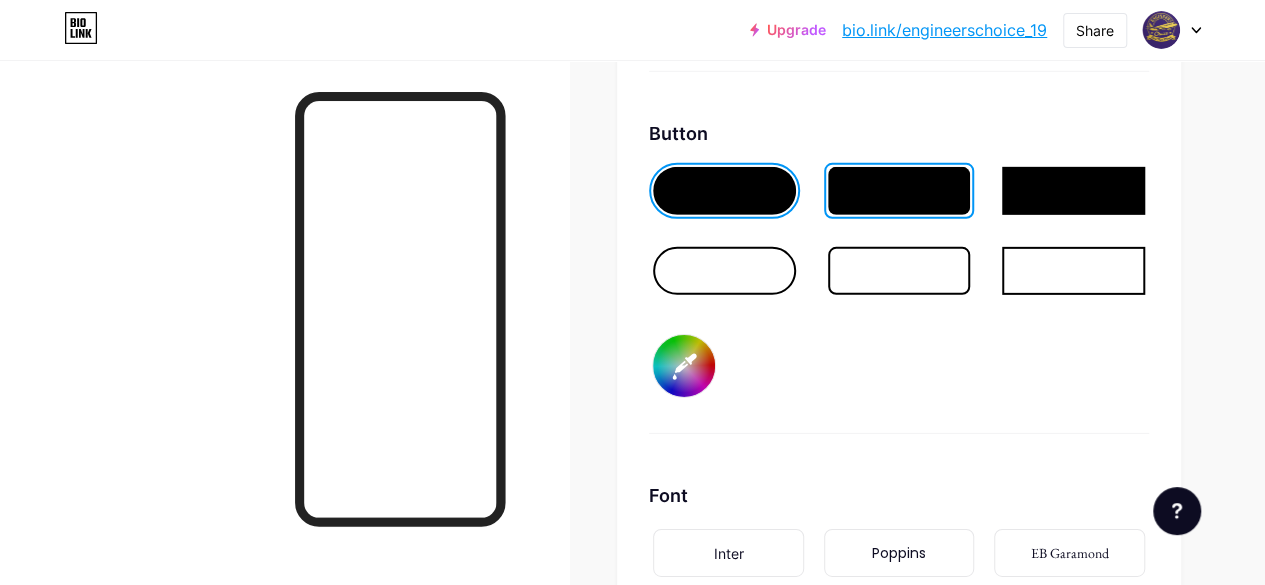 click at bounding box center (724, 191) 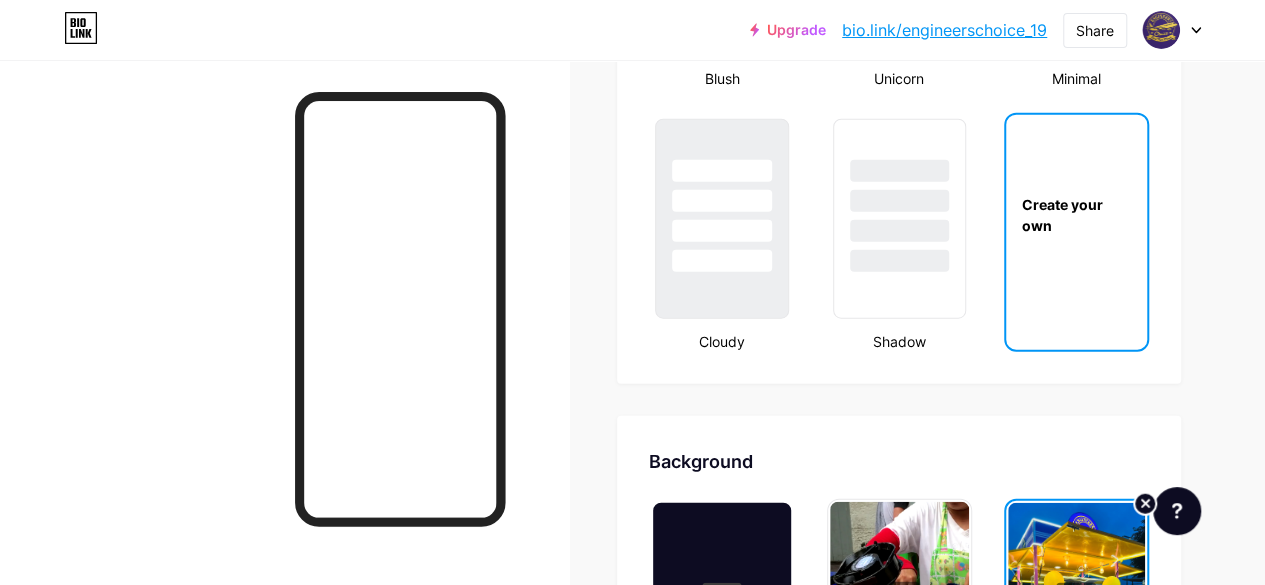 scroll, scrollTop: 1847, scrollLeft: 0, axis: vertical 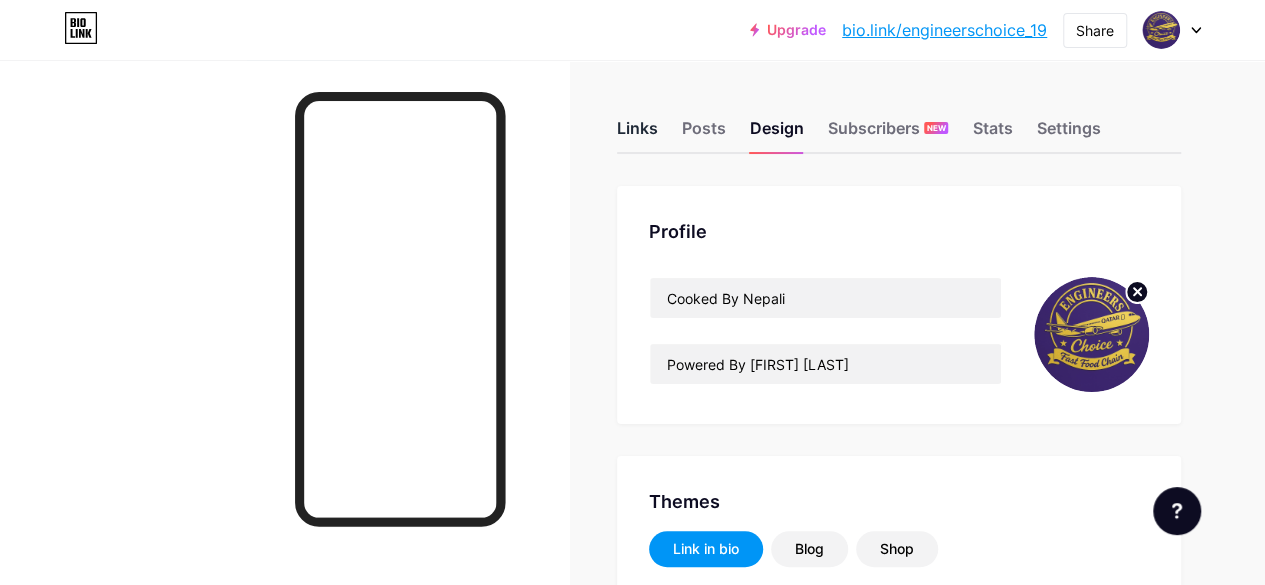 click on "Links" at bounding box center [637, 134] 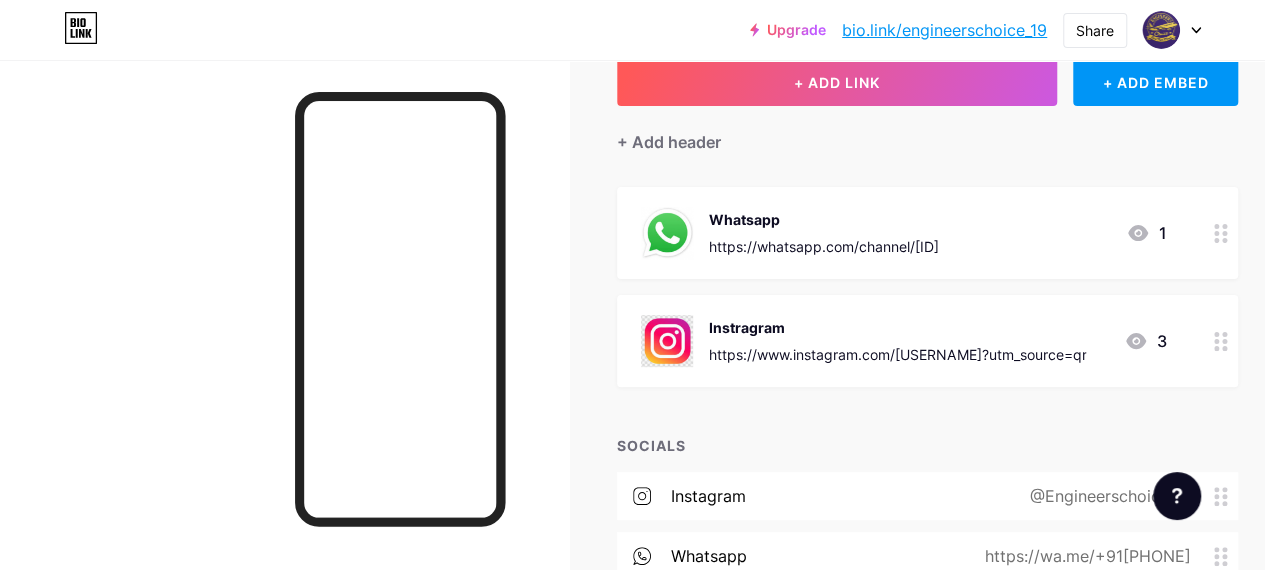 scroll, scrollTop: 131, scrollLeft: 0, axis: vertical 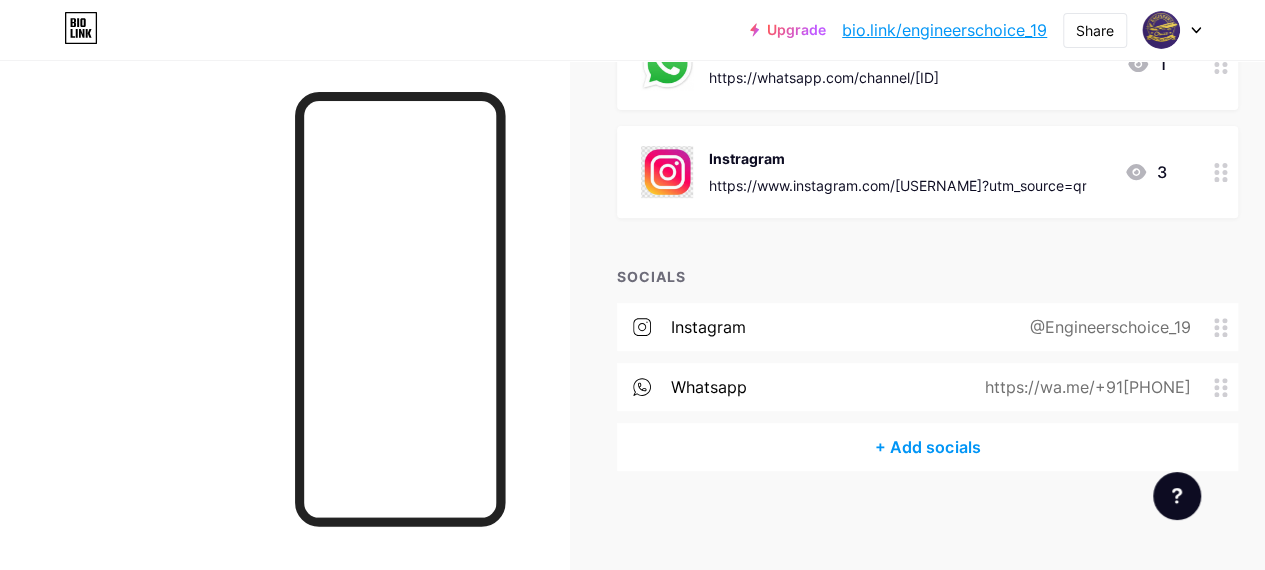click 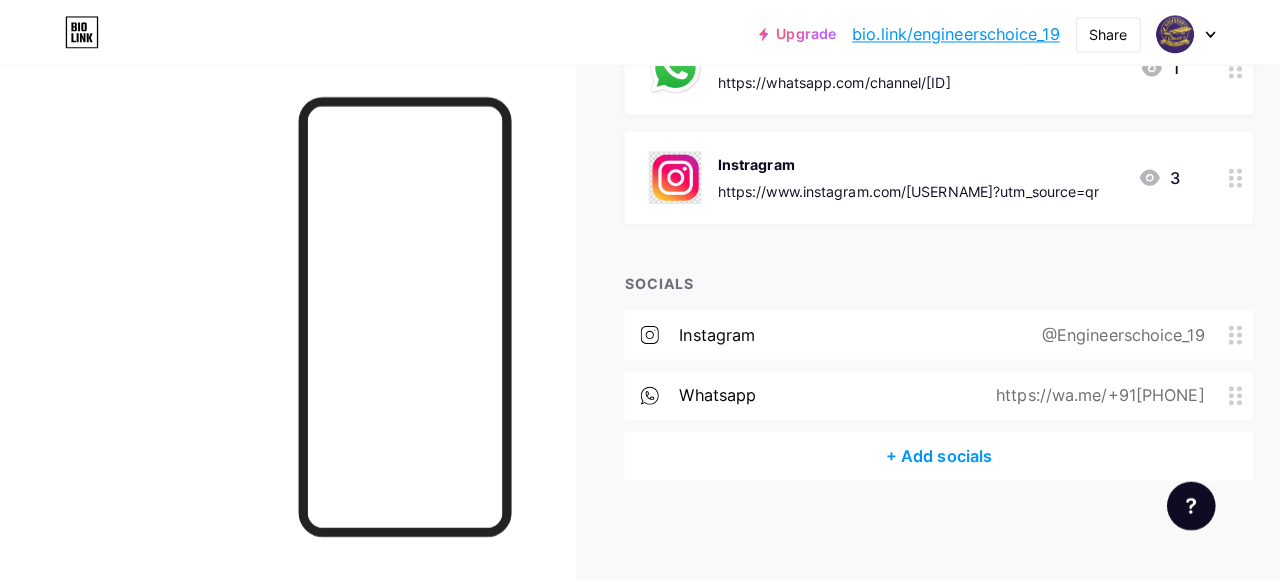 scroll, scrollTop: 282, scrollLeft: 0, axis: vertical 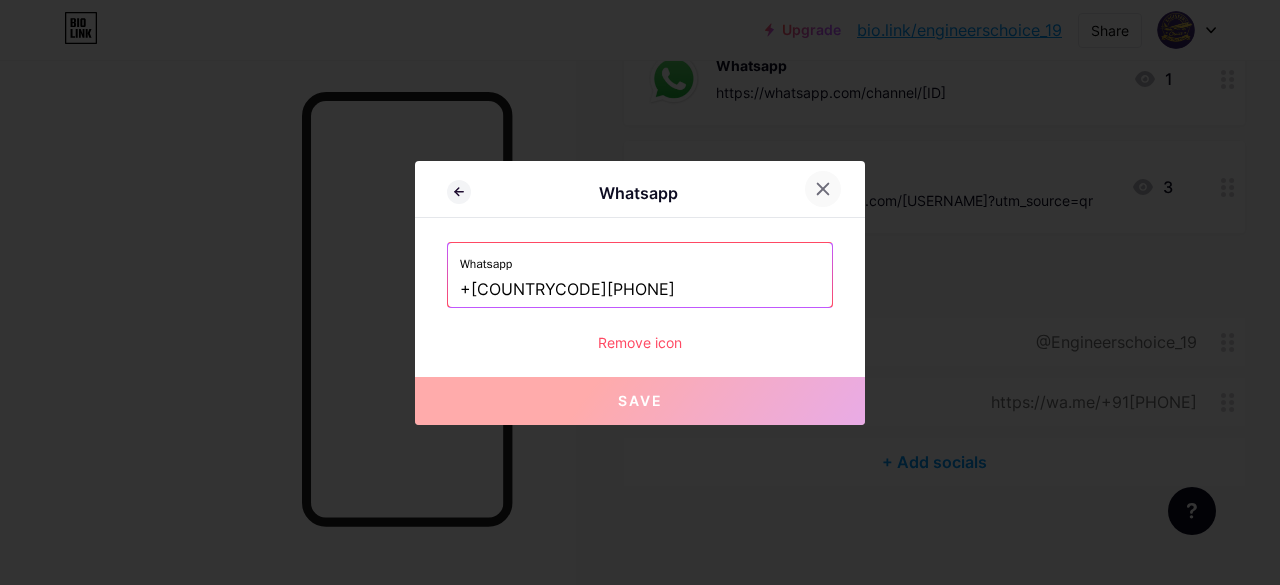 click 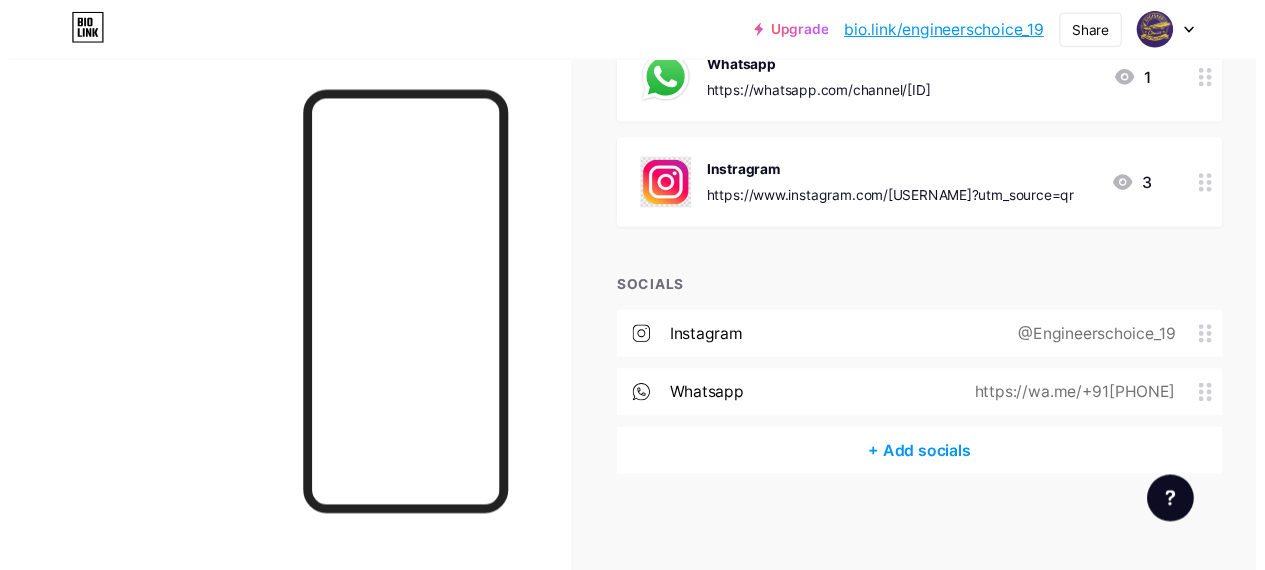 scroll, scrollTop: 297, scrollLeft: 0, axis: vertical 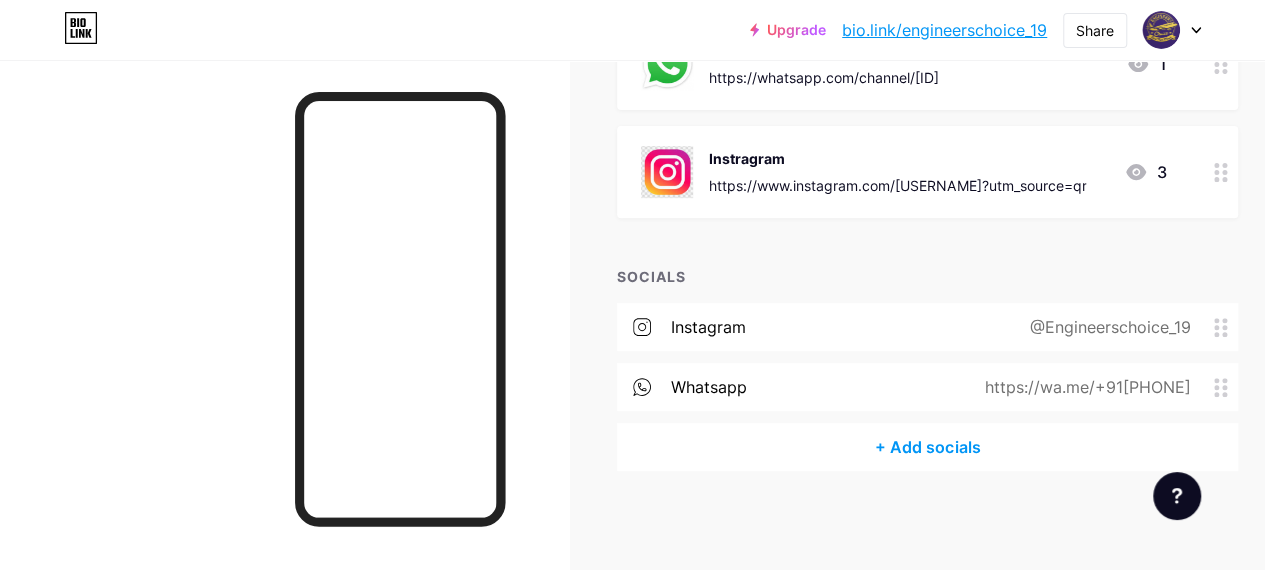 drag, startPoint x: 818, startPoint y: 335, endPoint x: 776, endPoint y: 329, distance: 42.426407 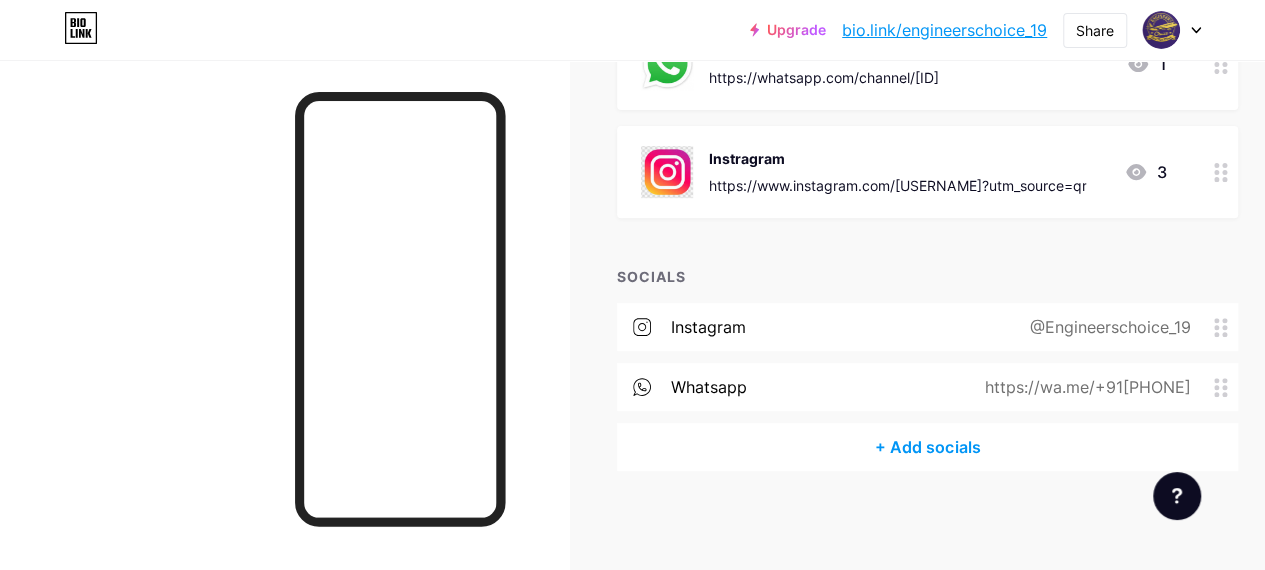 click on "instagram
@[USERNAME]" at bounding box center (927, 327) 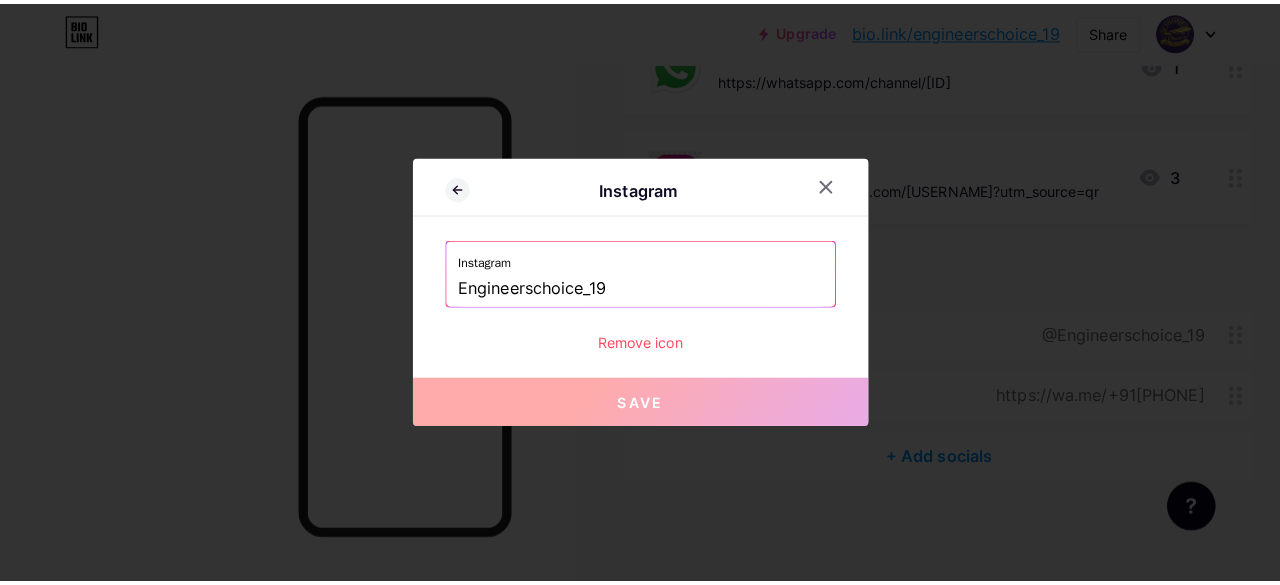 scroll, scrollTop: 282, scrollLeft: 0, axis: vertical 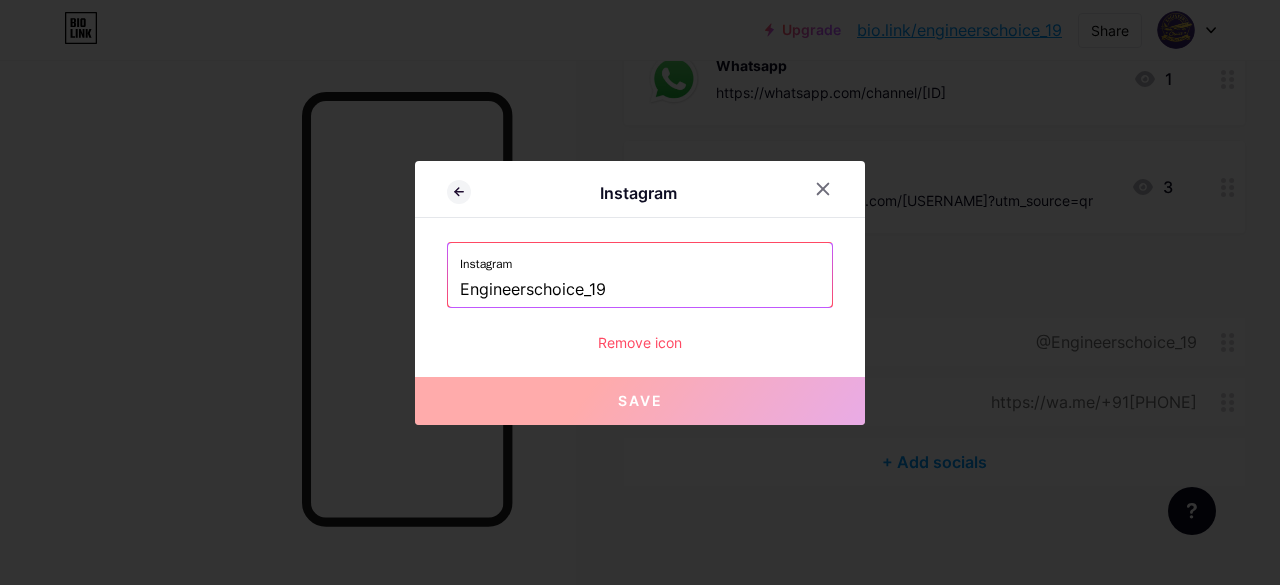 click on "Instagram   @[USERNAME]
Remove icon" at bounding box center [640, 297] 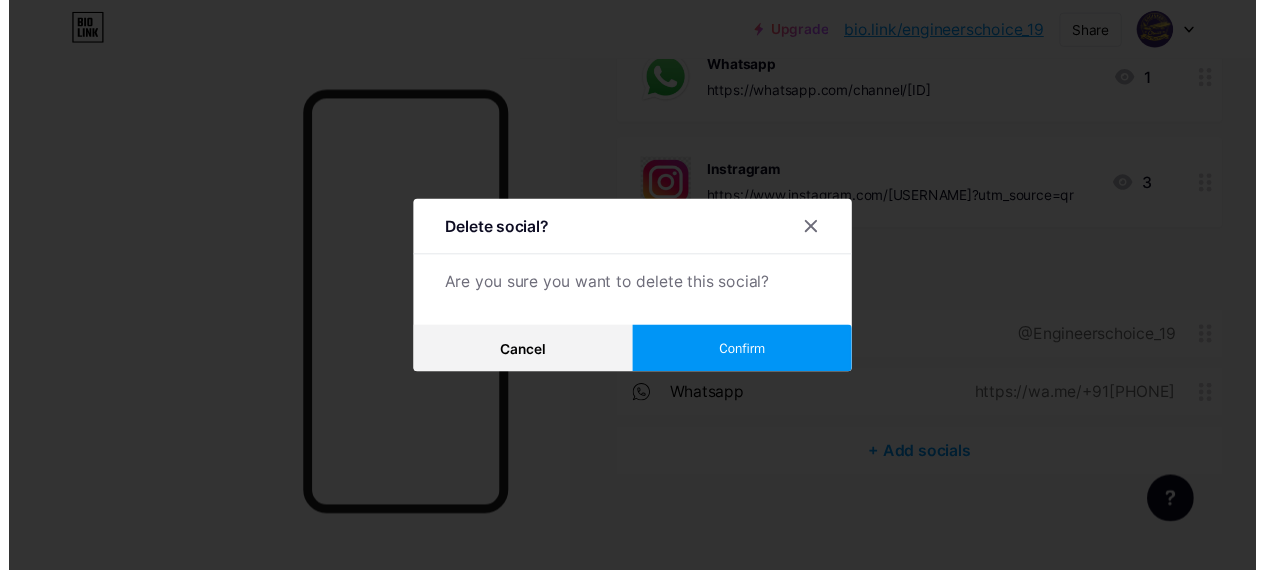 scroll, scrollTop: 297, scrollLeft: 0, axis: vertical 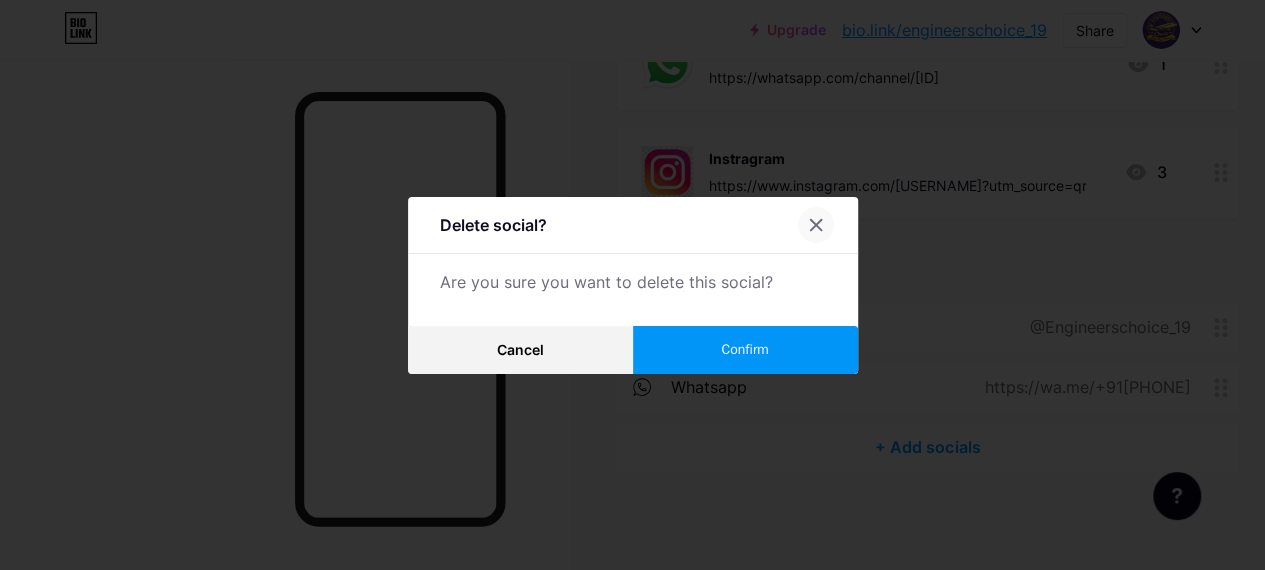 click 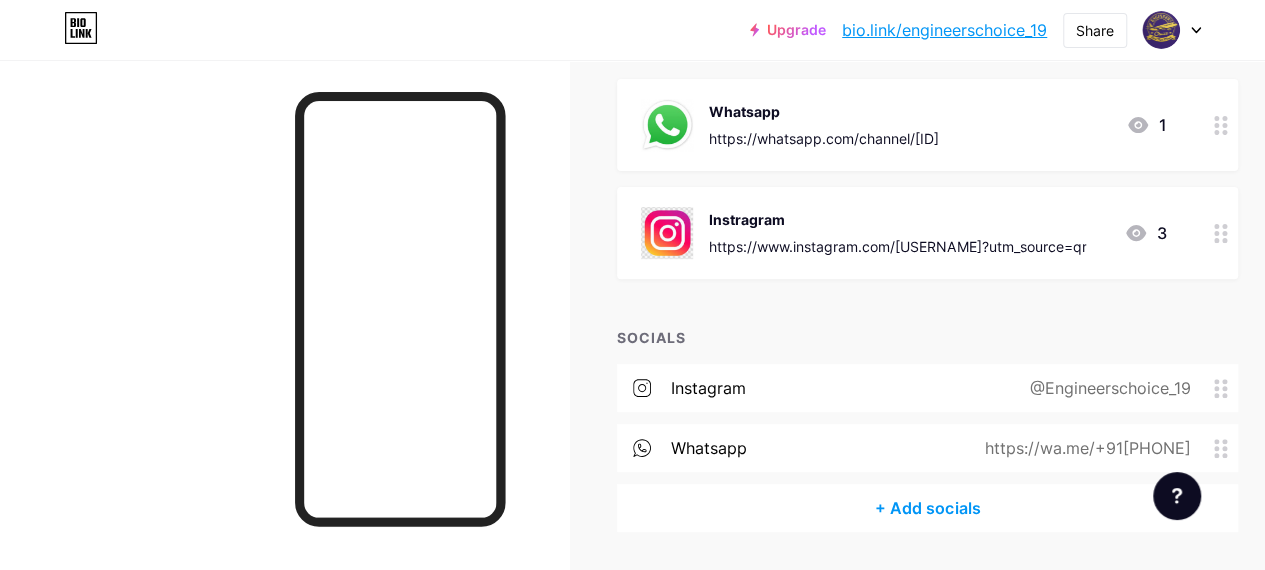 scroll, scrollTop: 297, scrollLeft: 0, axis: vertical 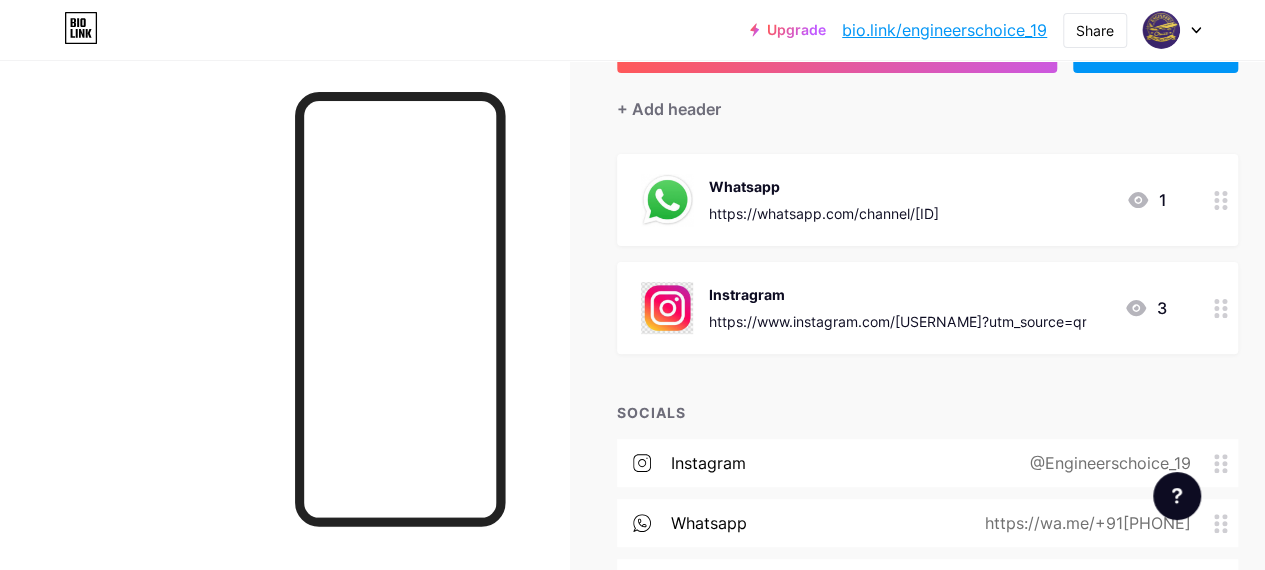 click at bounding box center [1221, 200] 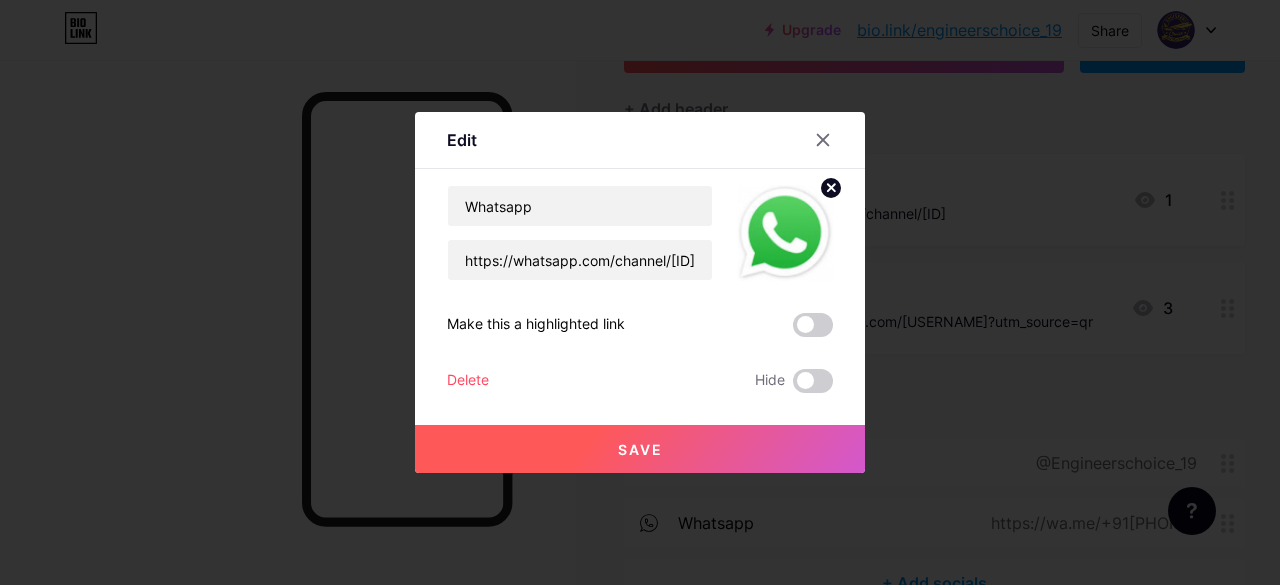 click on "Delete" at bounding box center [468, 381] 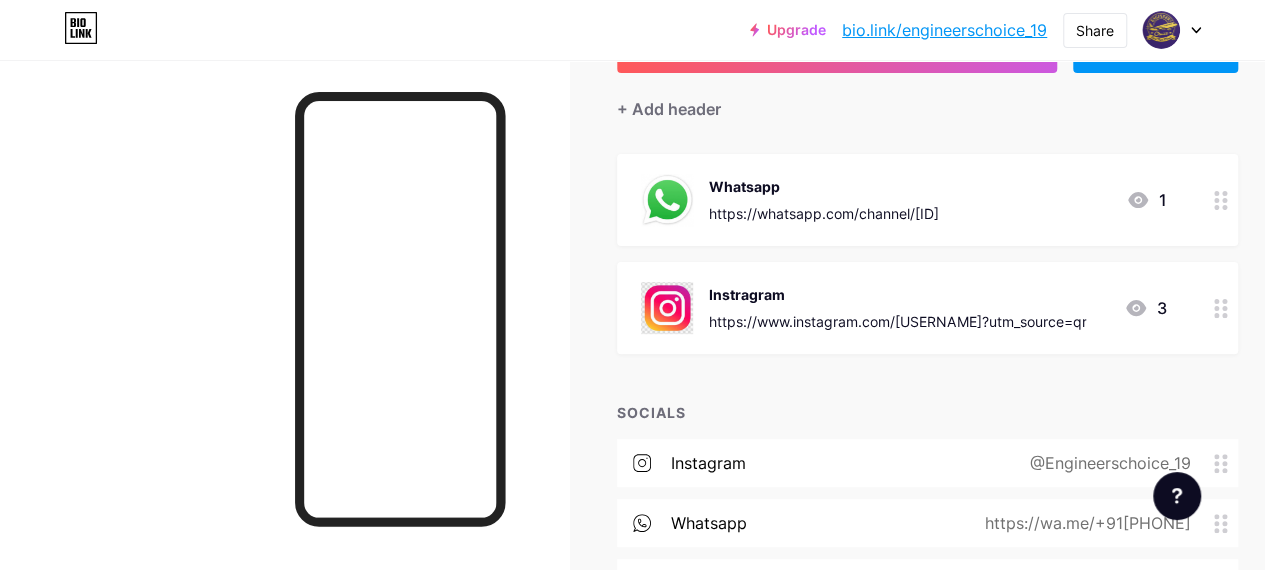 click on "Confirm" at bounding box center (745, 362) 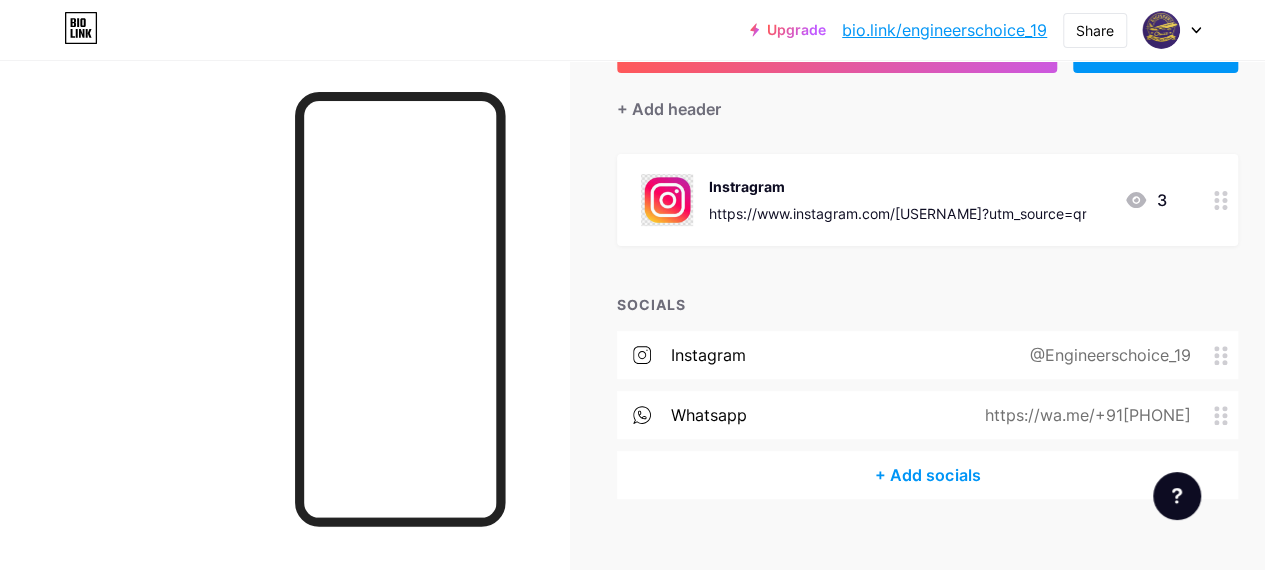 click 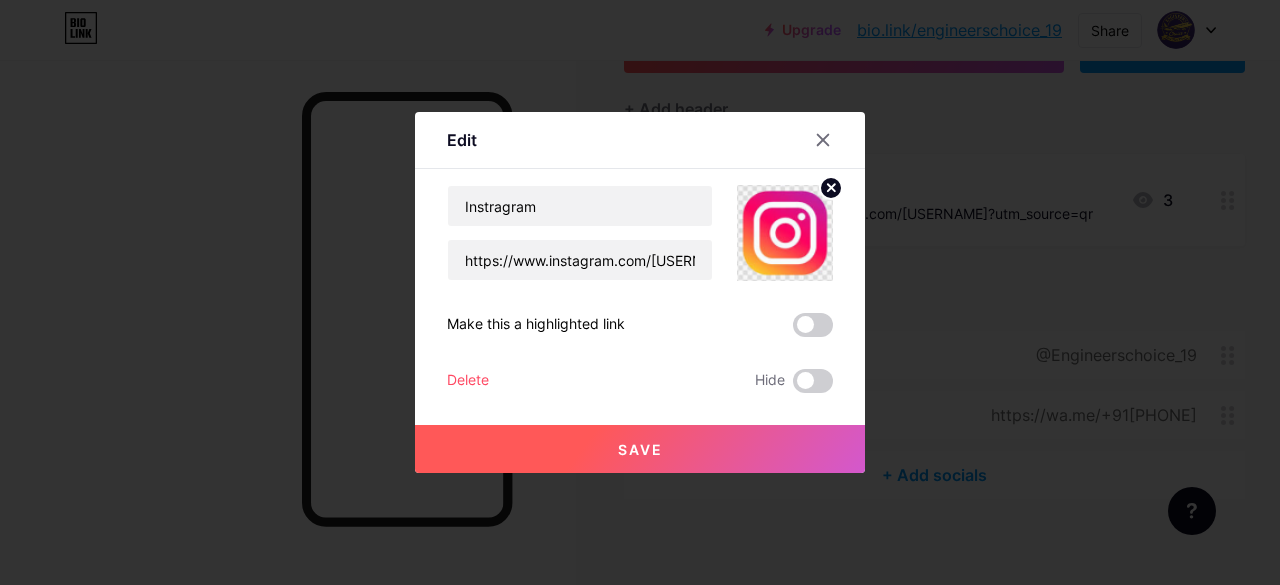 click at bounding box center (640, 292) 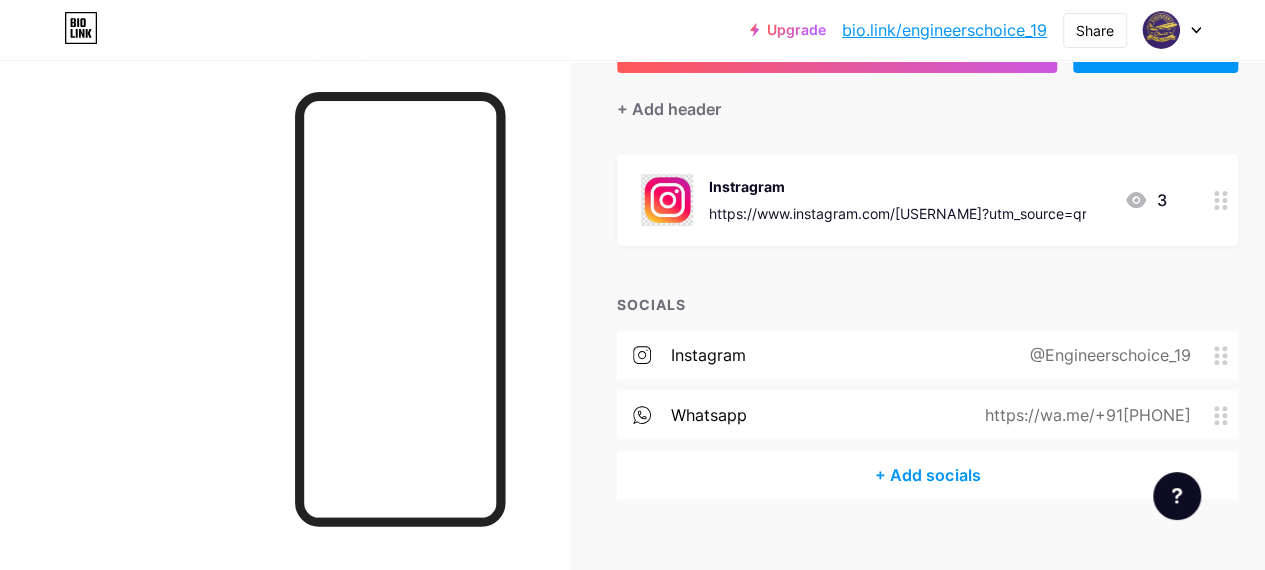 scroll, scrollTop: 0, scrollLeft: 0, axis: both 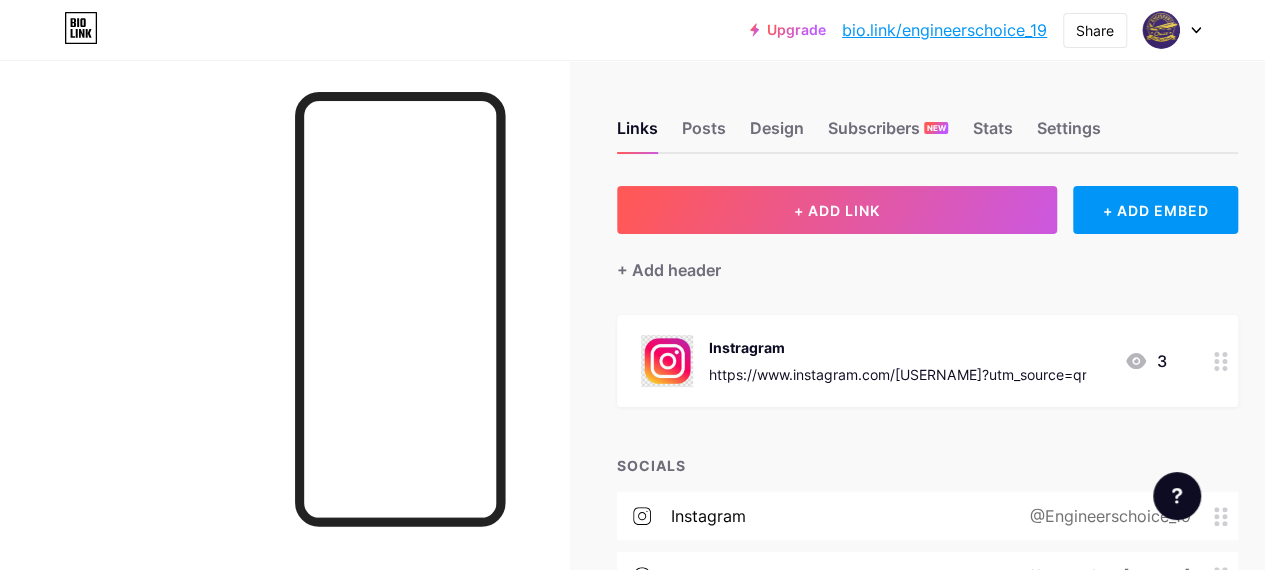 click on "Upgrade   bio.link/engine...   bio.link/engineerschoice_19   Share               Switch accounts     Cooked By Nepali   bio.link/engineerschoice_19       + Add a new page        Account settings   Logout" at bounding box center [632, 30] 